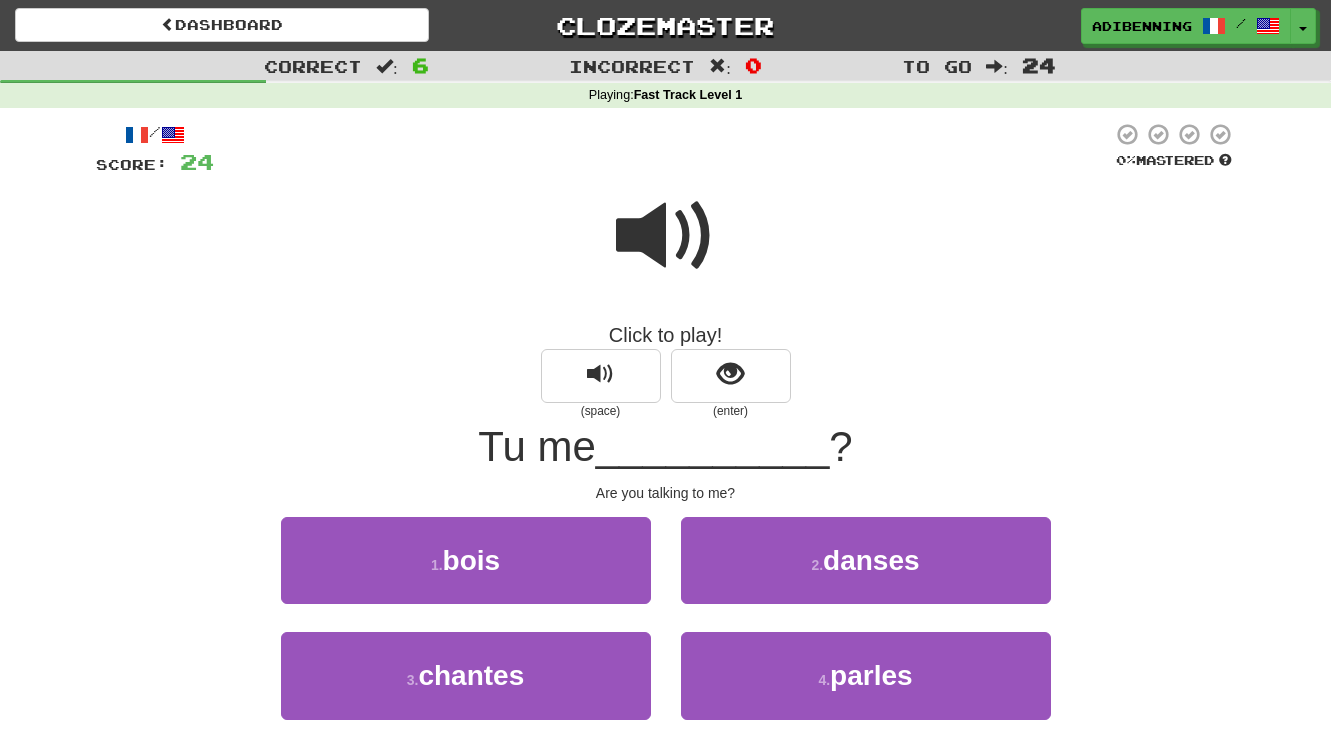 scroll, scrollTop: 0, scrollLeft: 0, axis: both 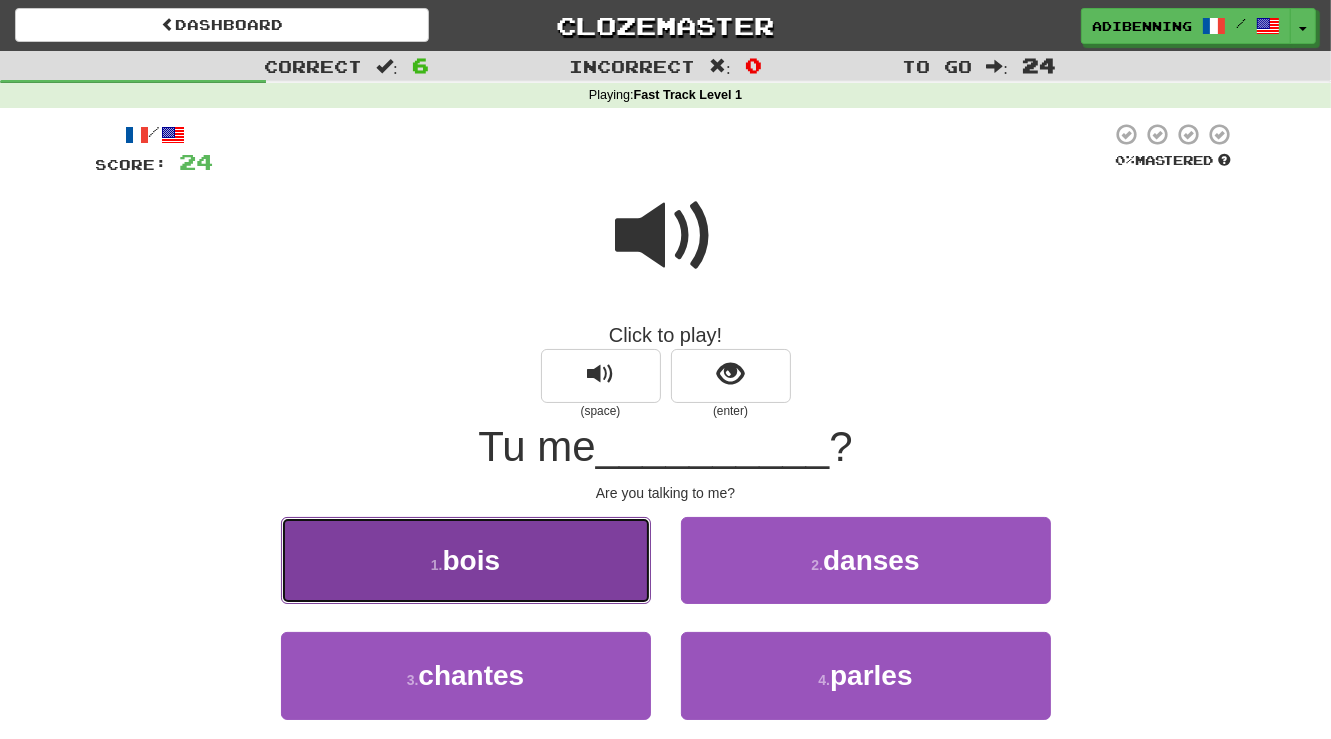 click on "bois" at bounding box center [472, 560] 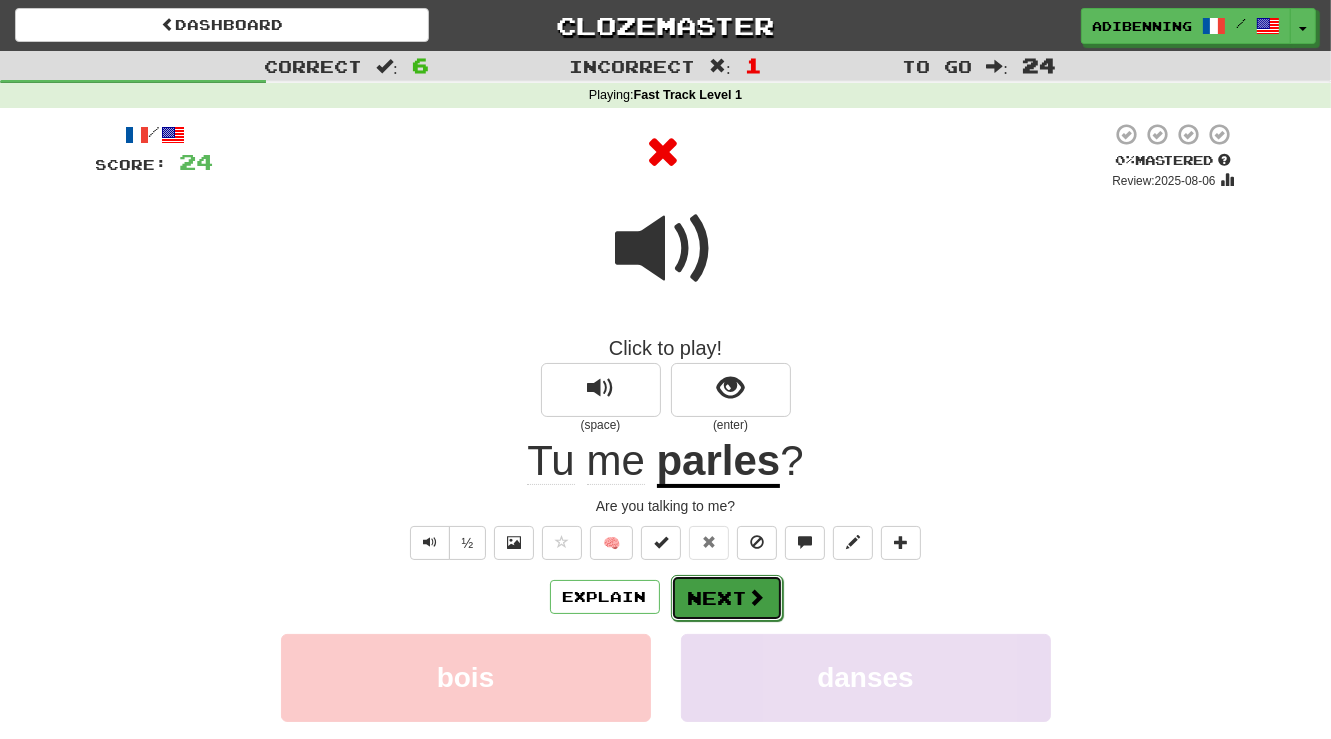 click at bounding box center [757, 597] 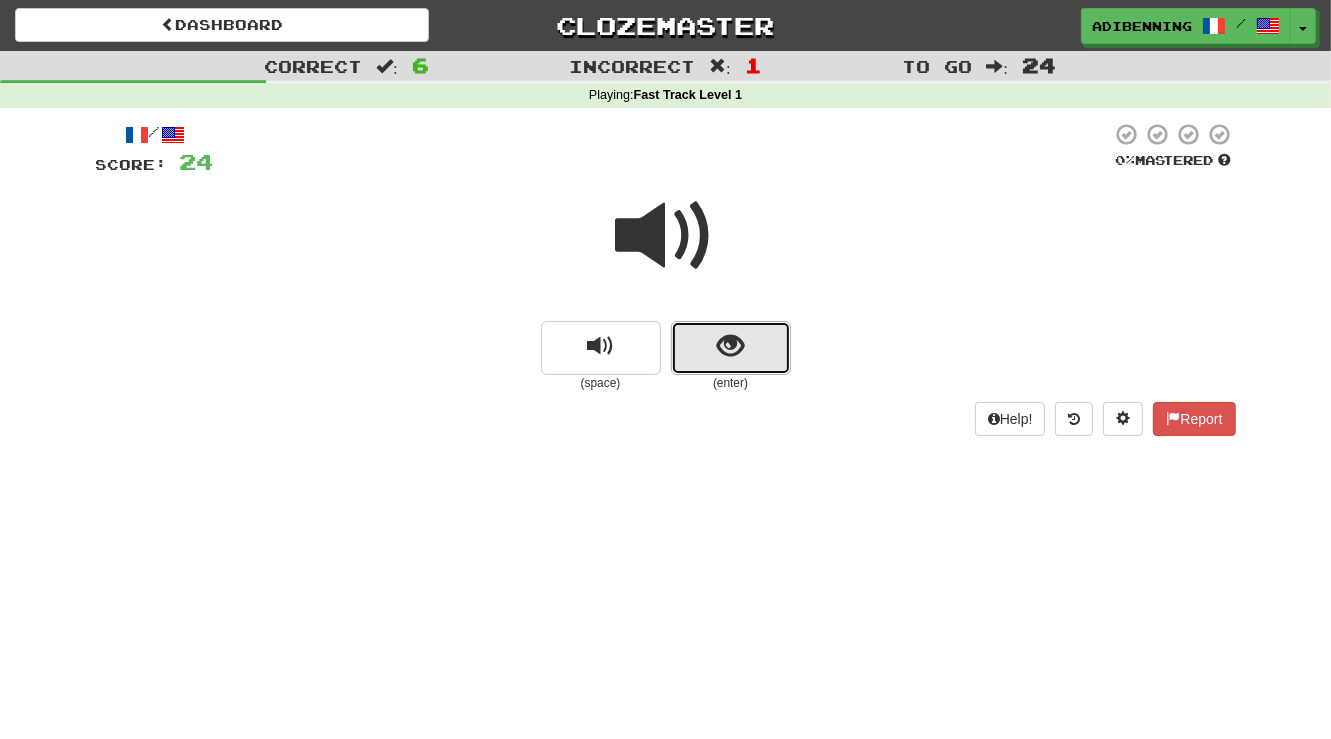 click at bounding box center [730, 346] 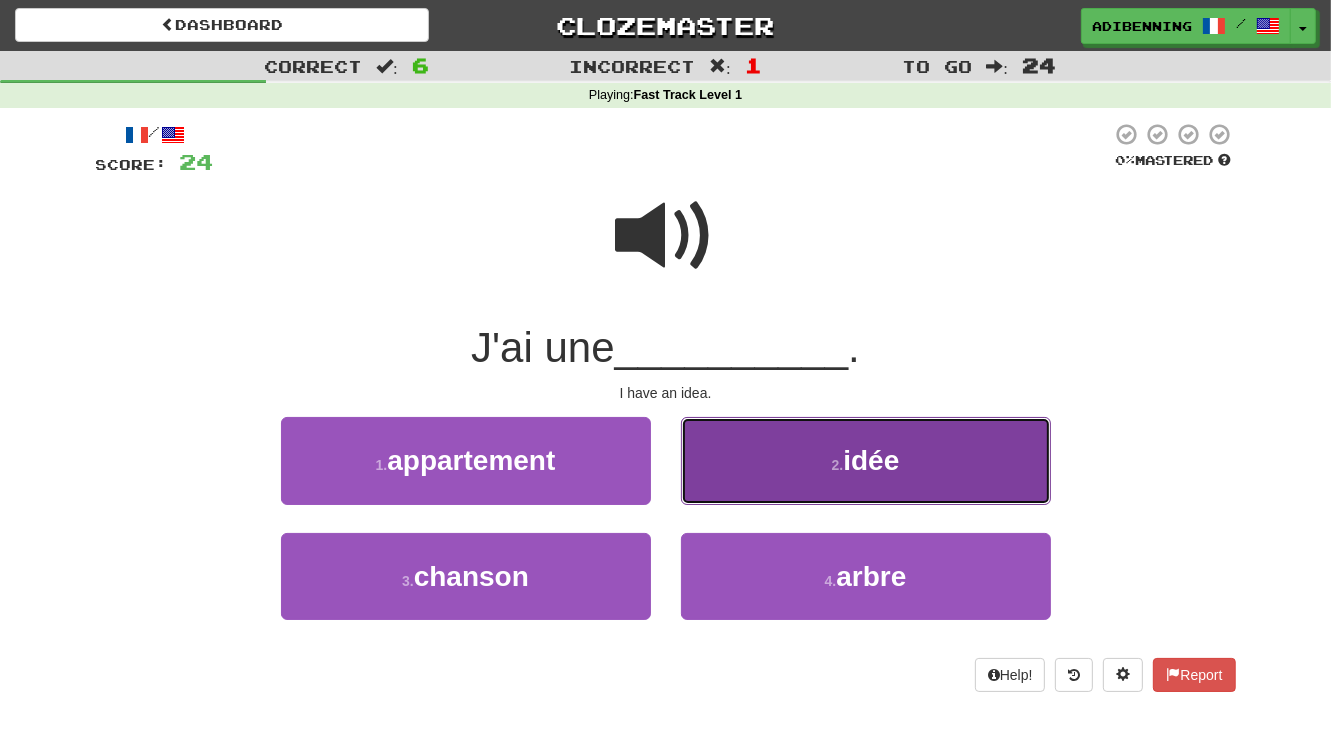 click on "2 .  idée" at bounding box center (866, 460) 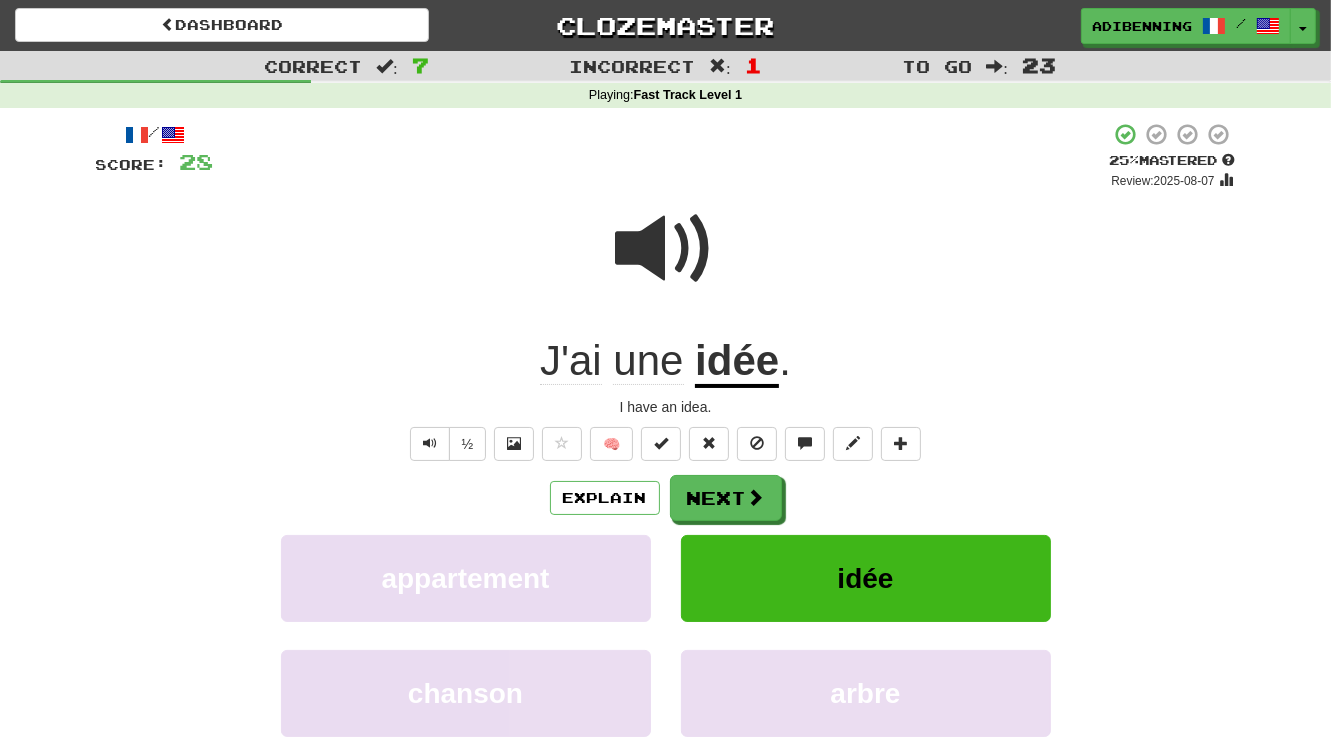 click on "/  Score:   28 + 4 25 %  Mastered Review:  [DATE] J'ai   une   idée . I have an idea. ½ 🧠 Explain Next appartement idée chanson arbre Learn more: appartement idée chanson arbre  Help!  Report" at bounding box center [666, 480] 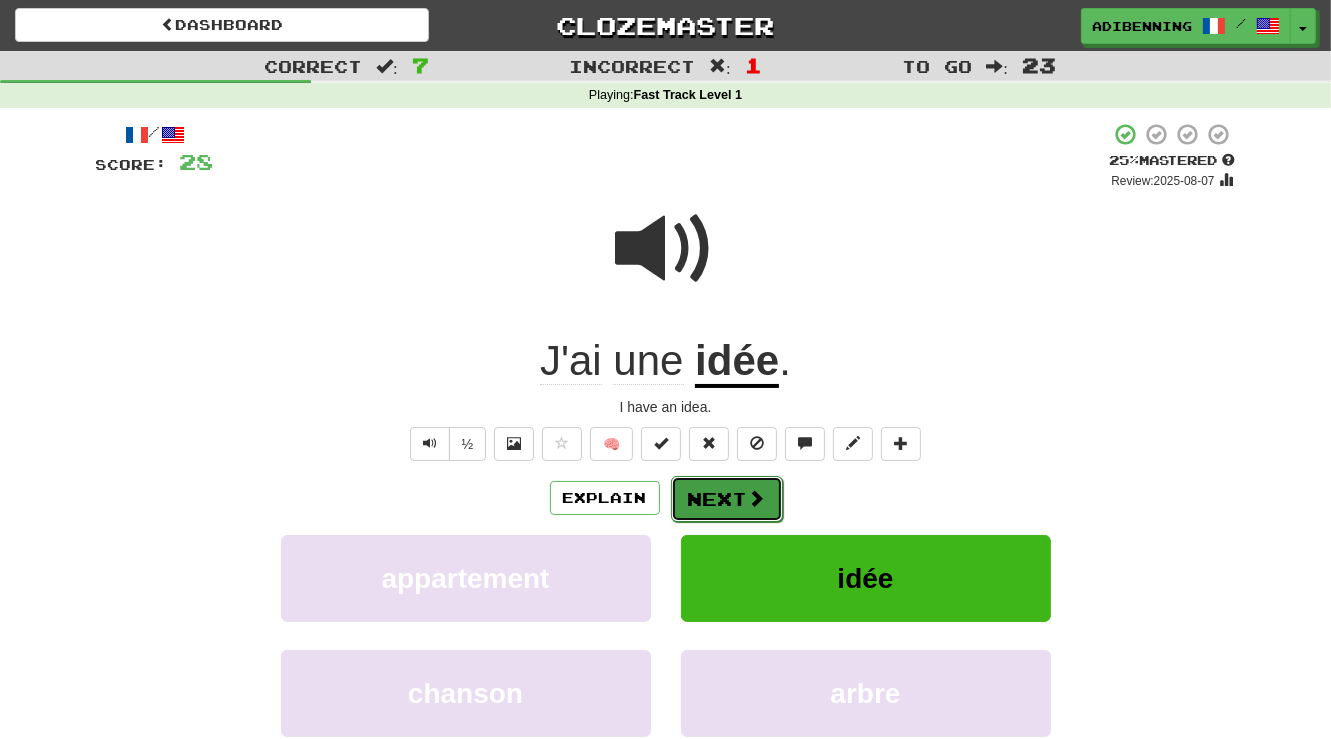 click at bounding box center (757, 498) 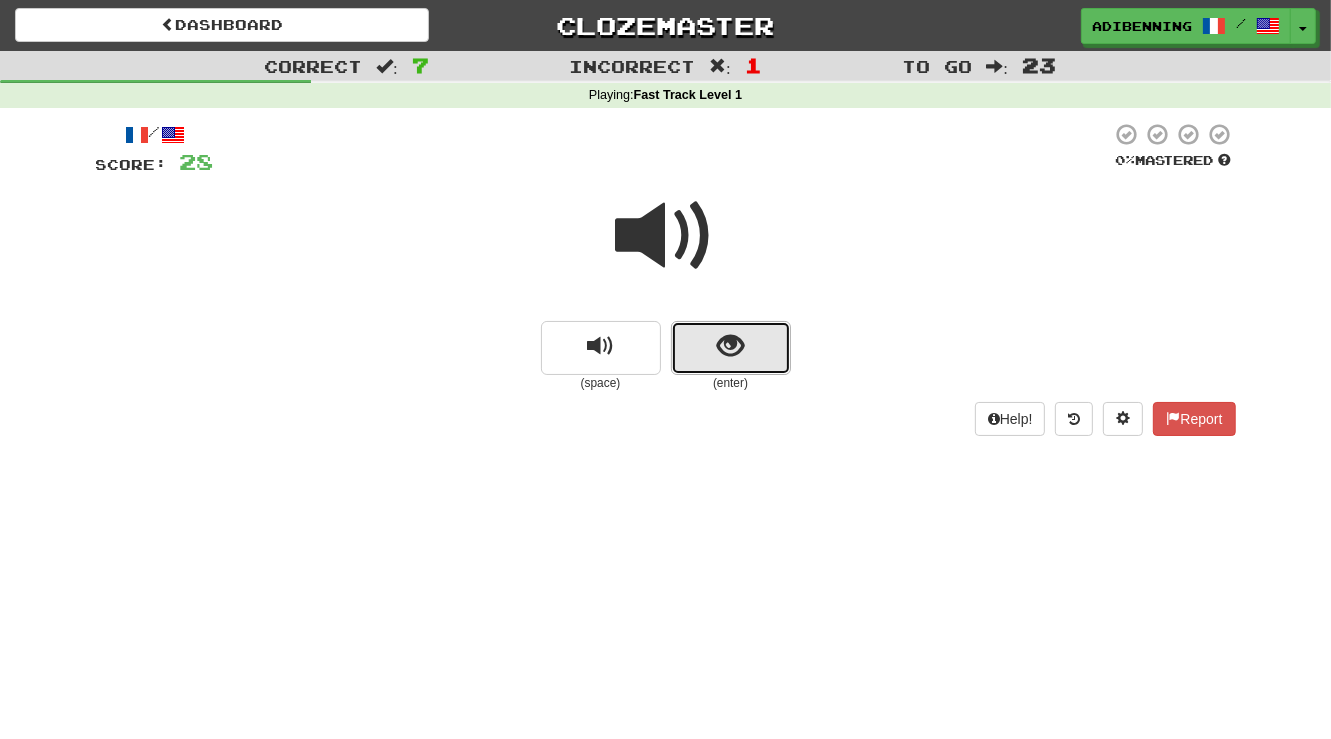 click at bounding box center [730, 346] 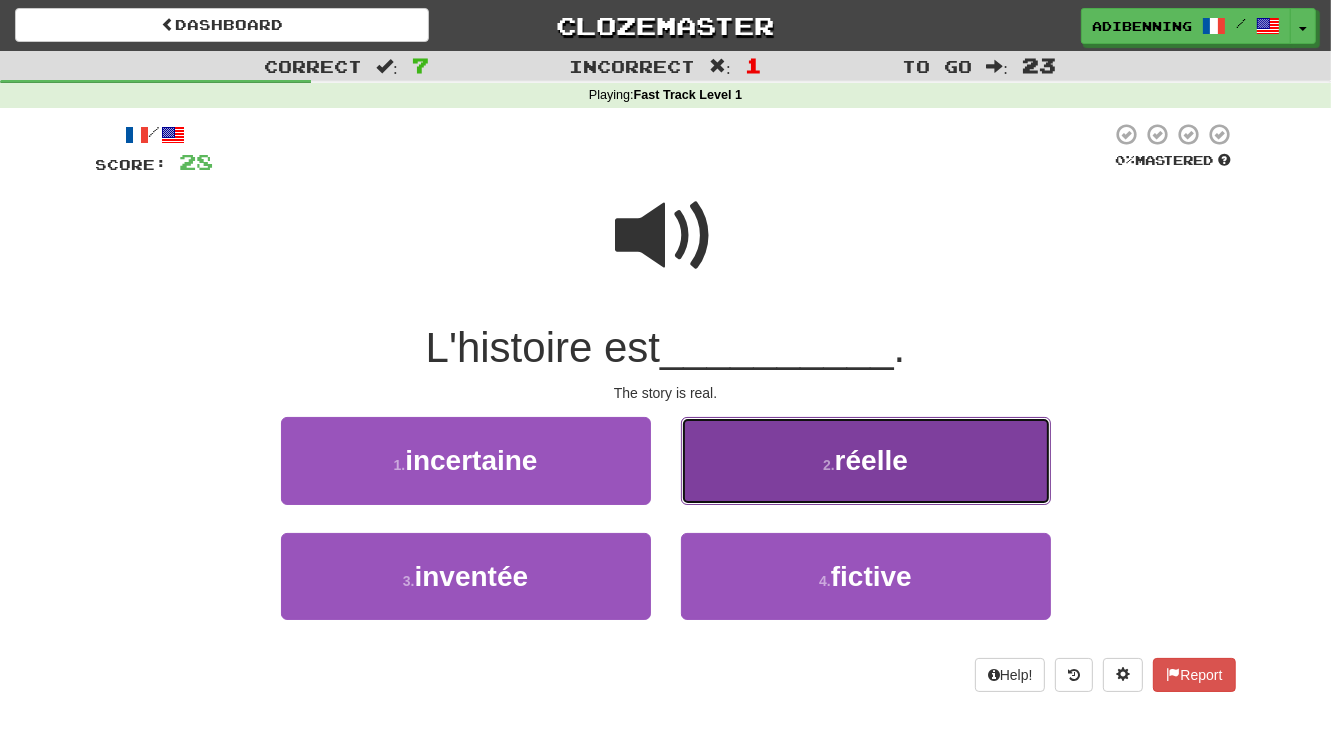 click on "réelle" at bounding box center [871, 460] 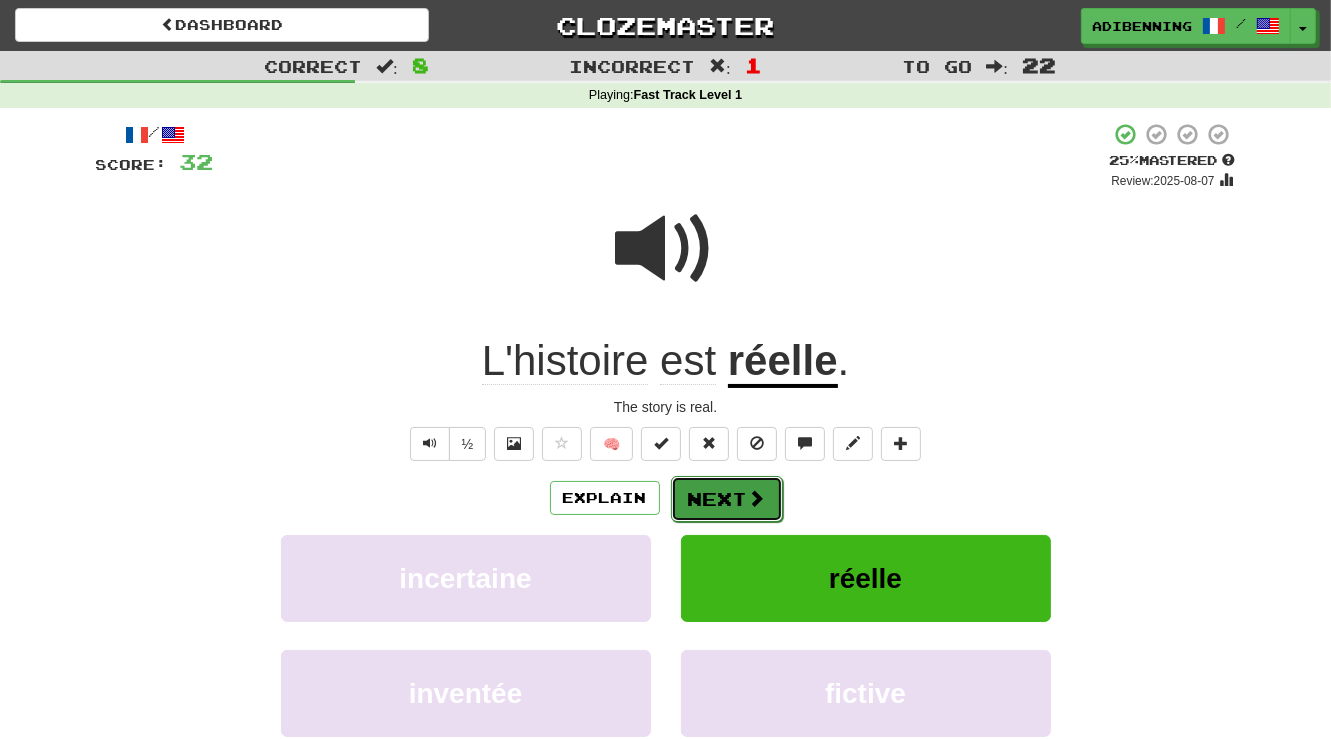 click on "Next" at bounding box center (727, 499) 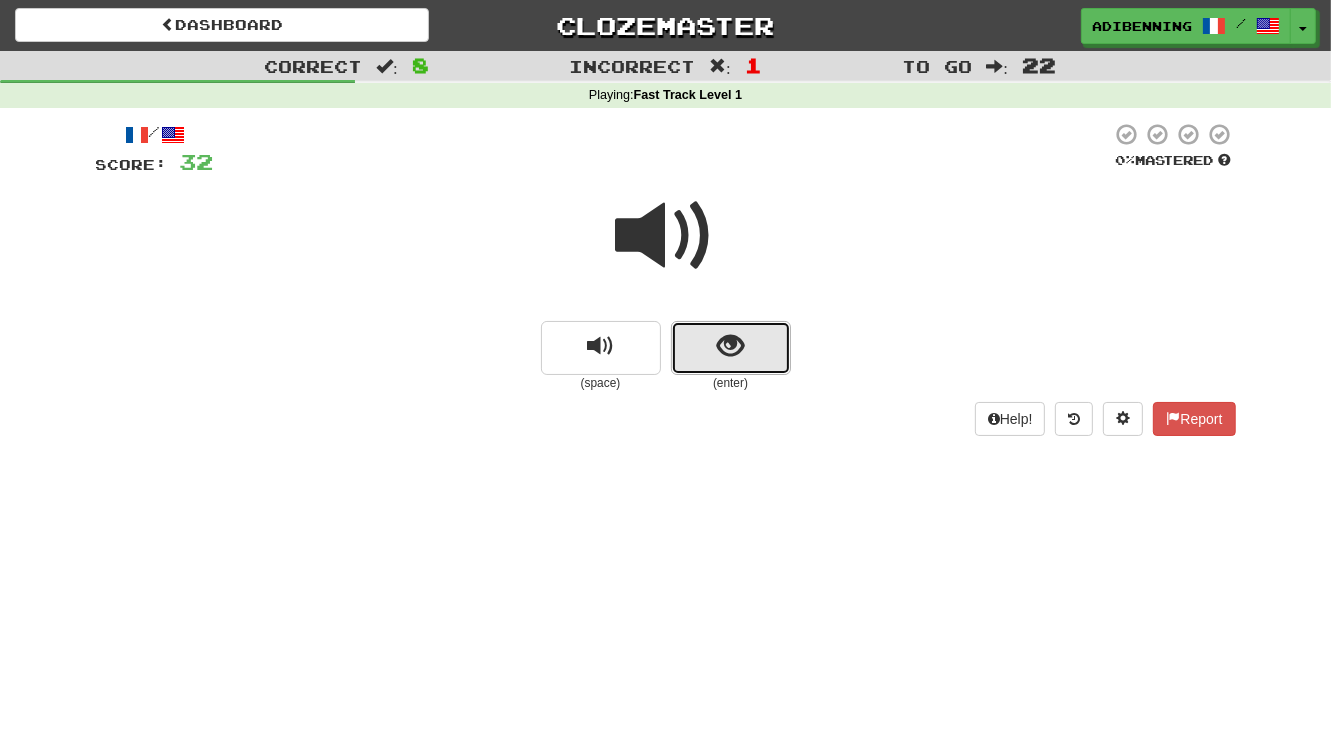 click at bounding box center [730, 346] 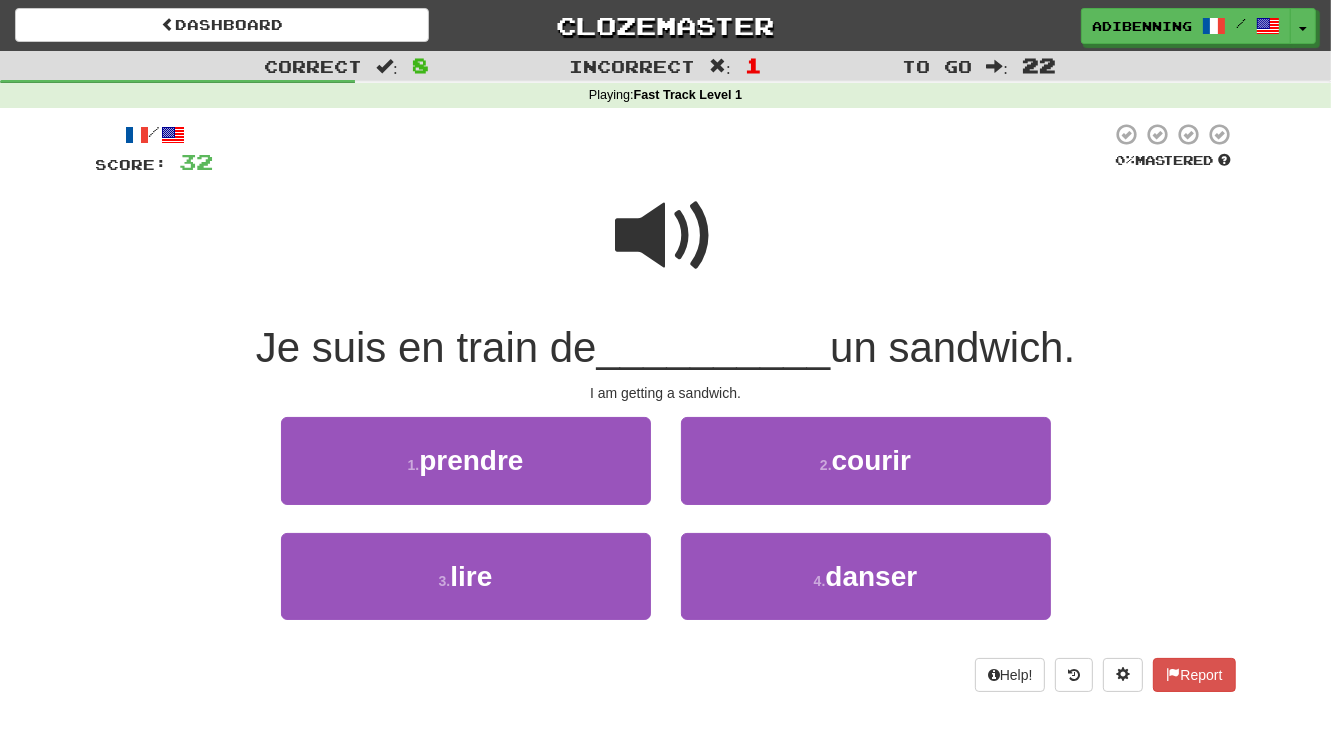 click at bounding box center [666, 249] 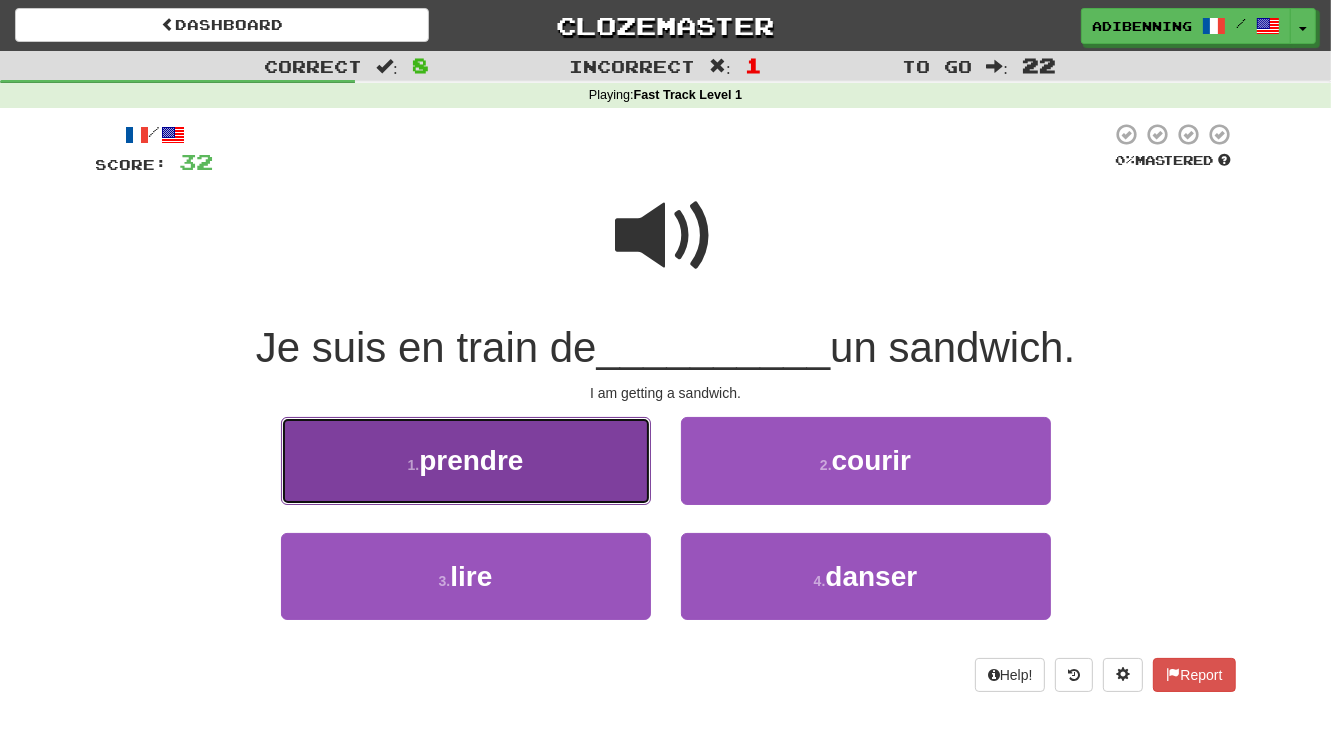 click on "1 .  prendre" at bounding box center [466, 460] 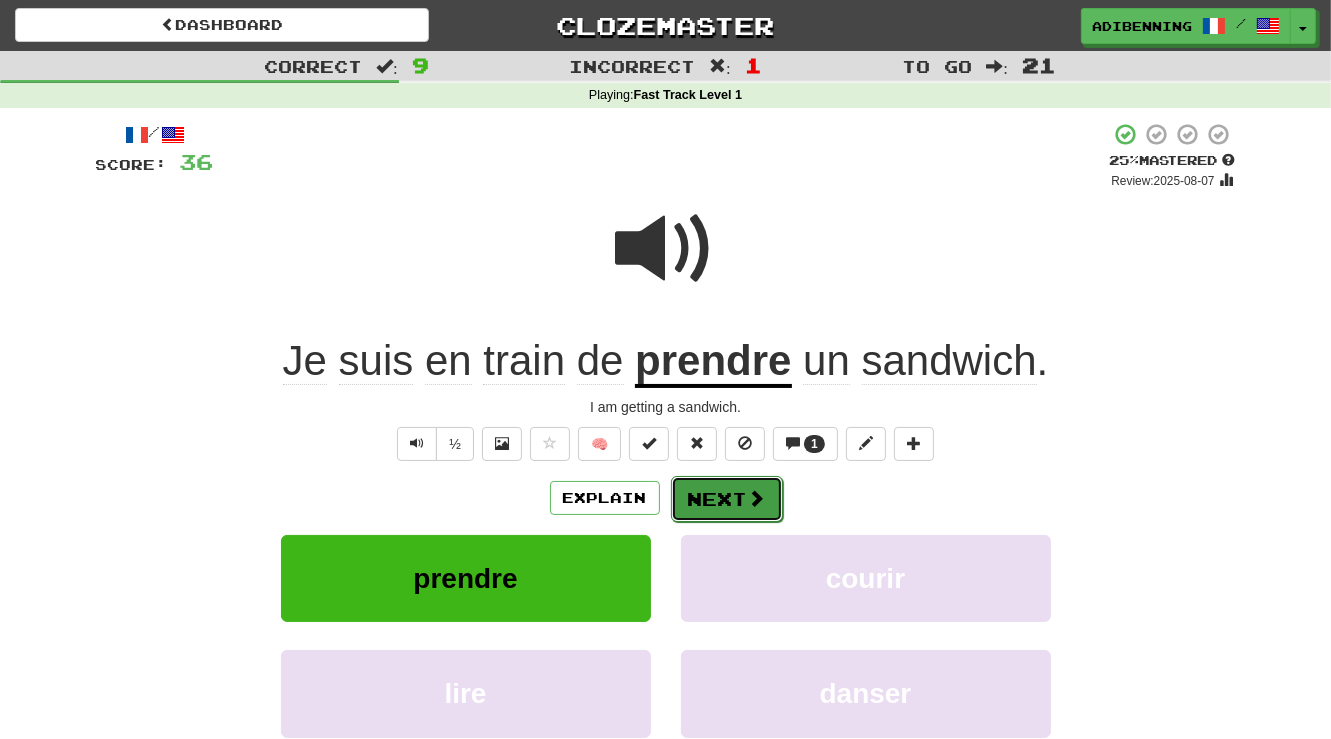 click on "Next" at bounding box center [727, 499] 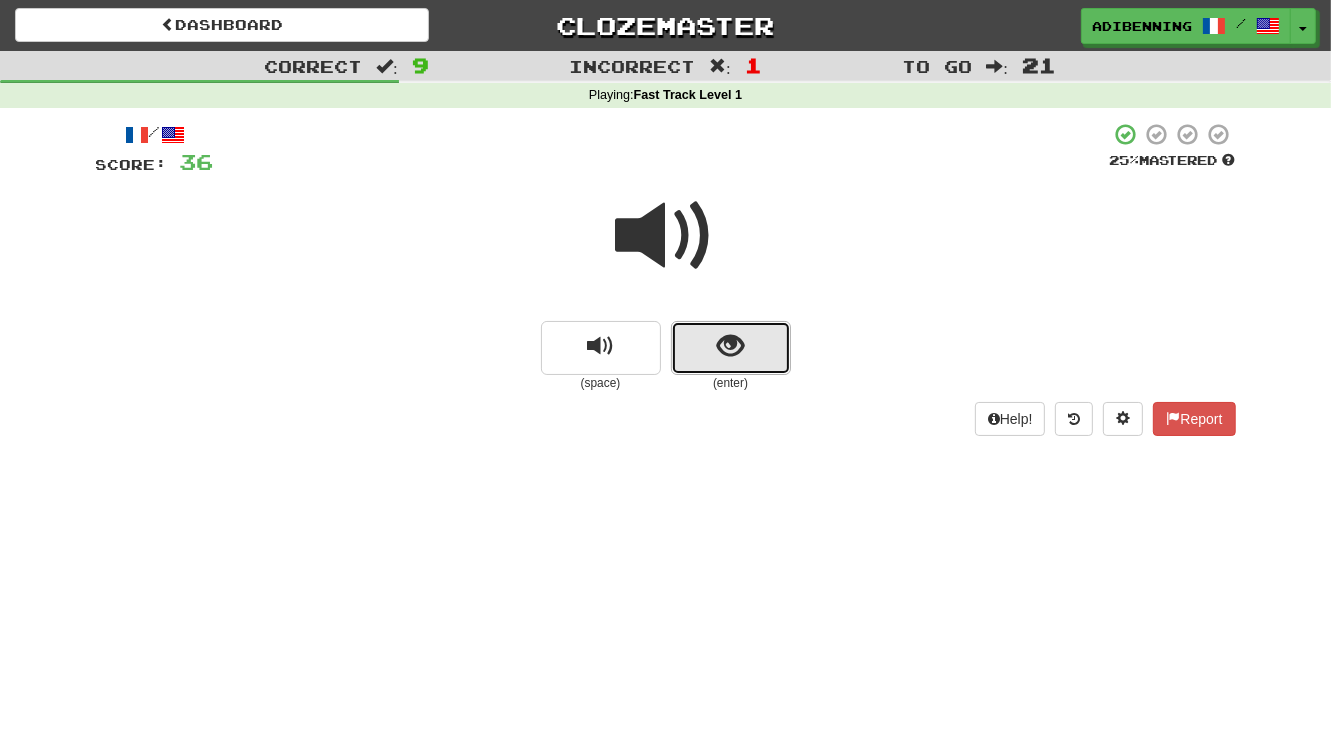 click at bounding box center [730, 346] 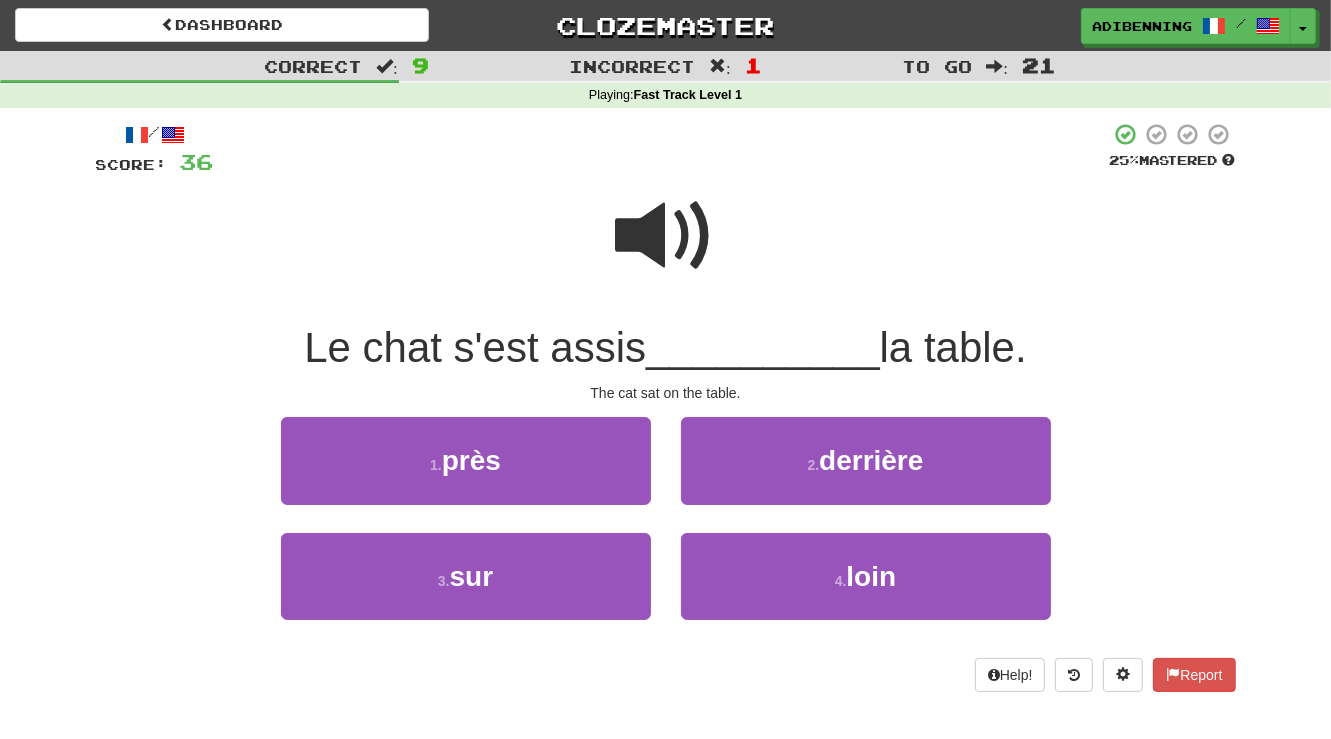 click at bounding box center [666, 236] 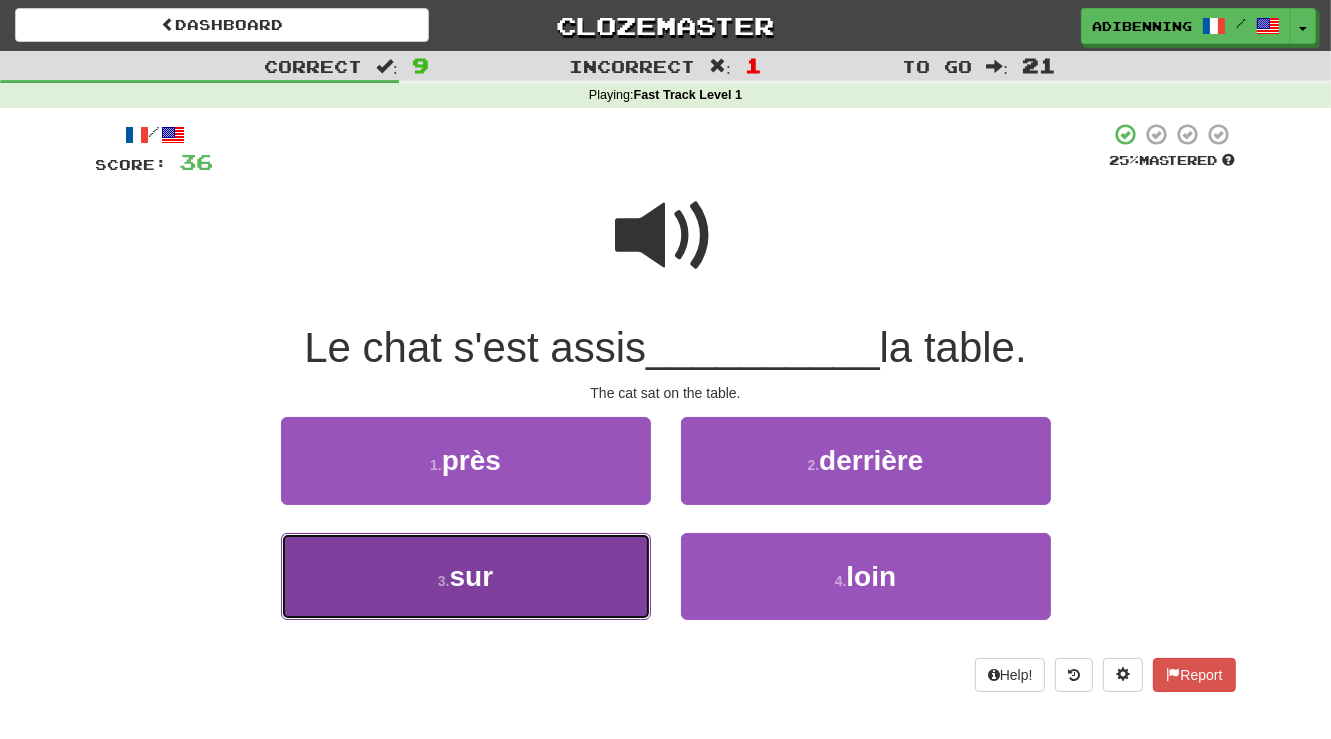 click on "3 .  sur" at bounding box center [466, 576] 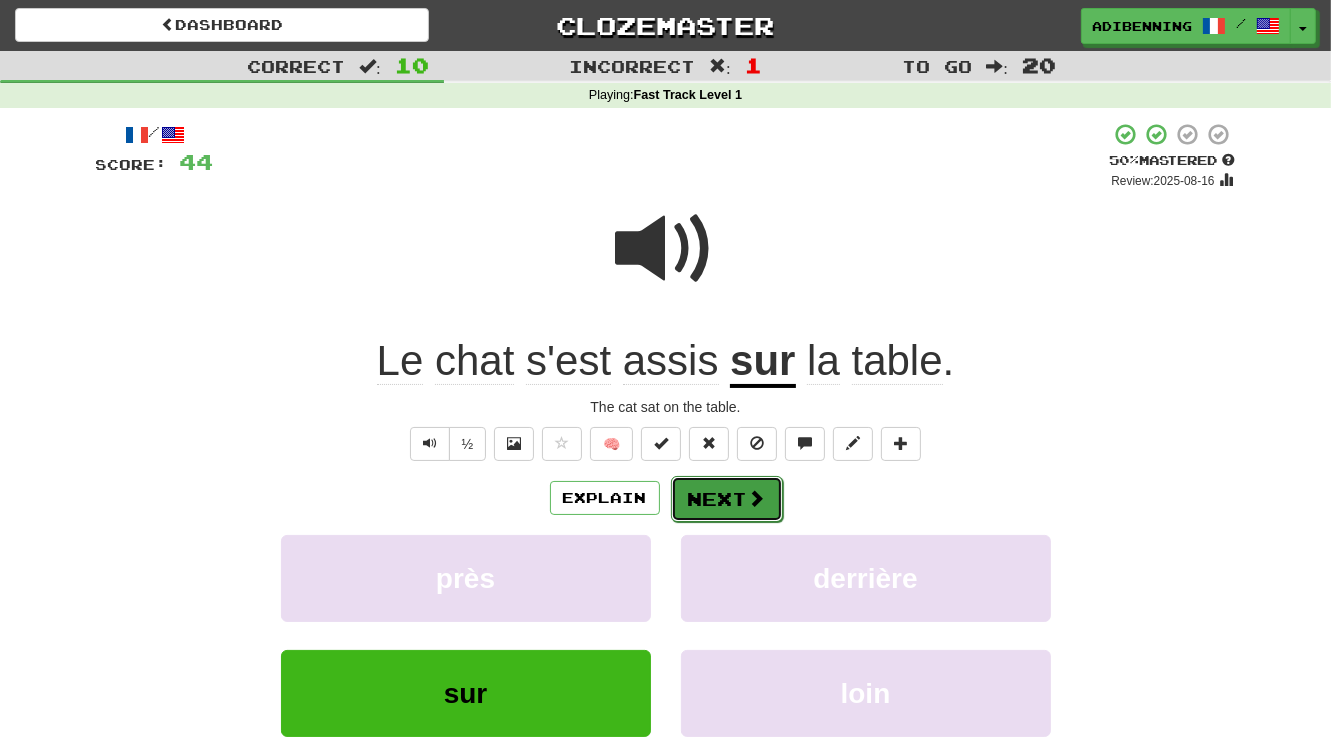 click on "Next" at bounding box center (727, 499) 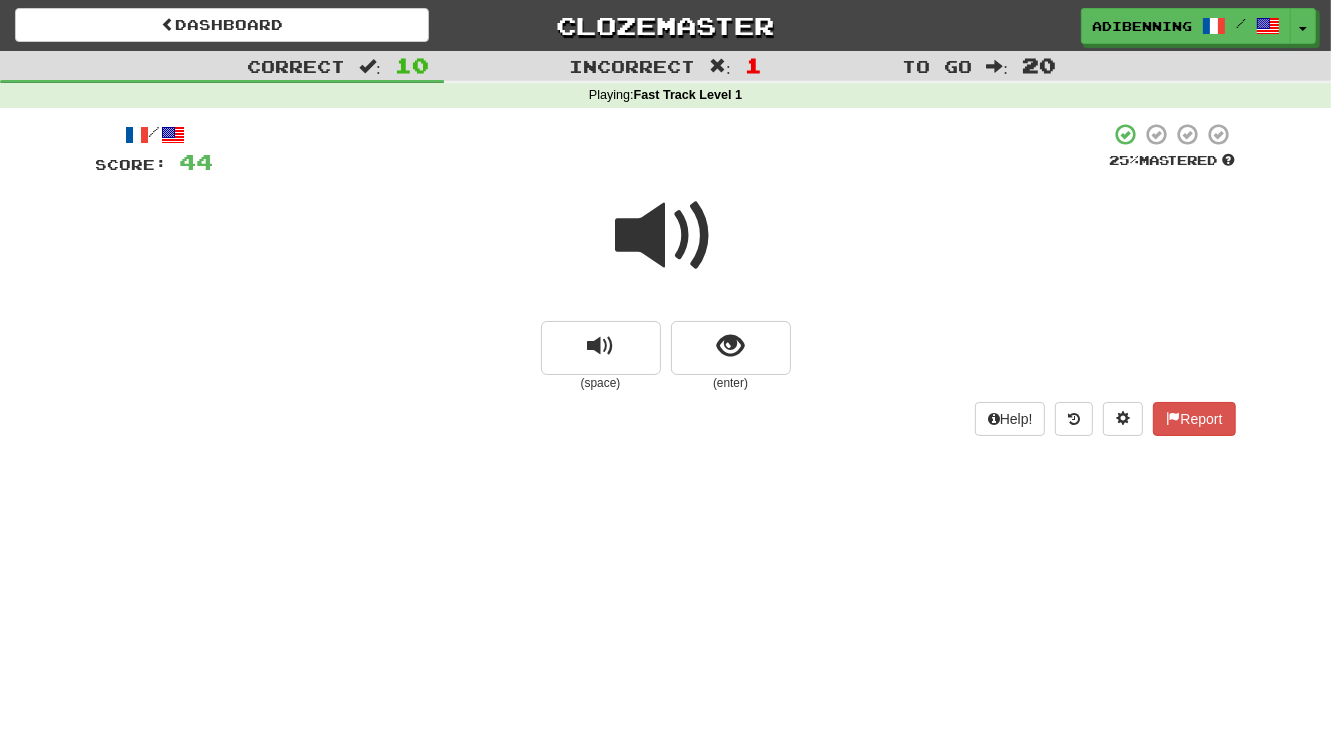 click at bounding box center [666, 236] 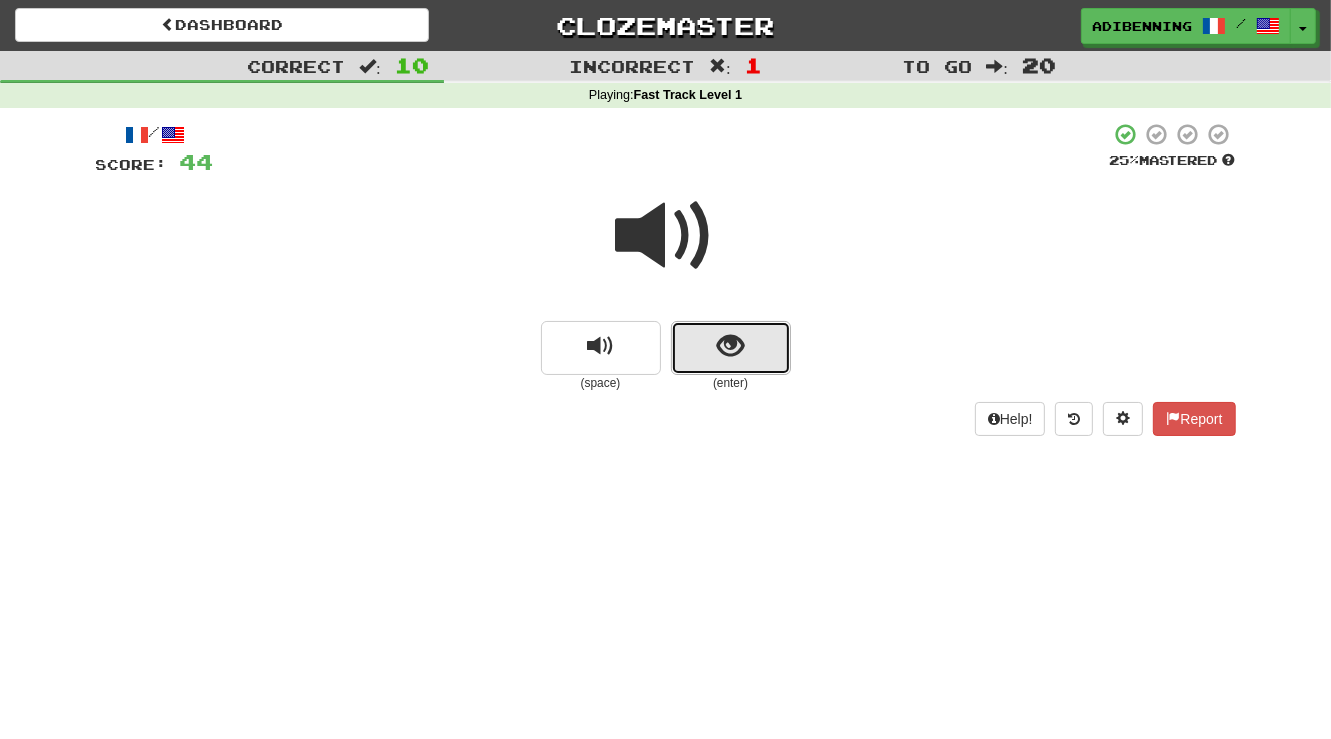 click at bounding box center (730, 346) 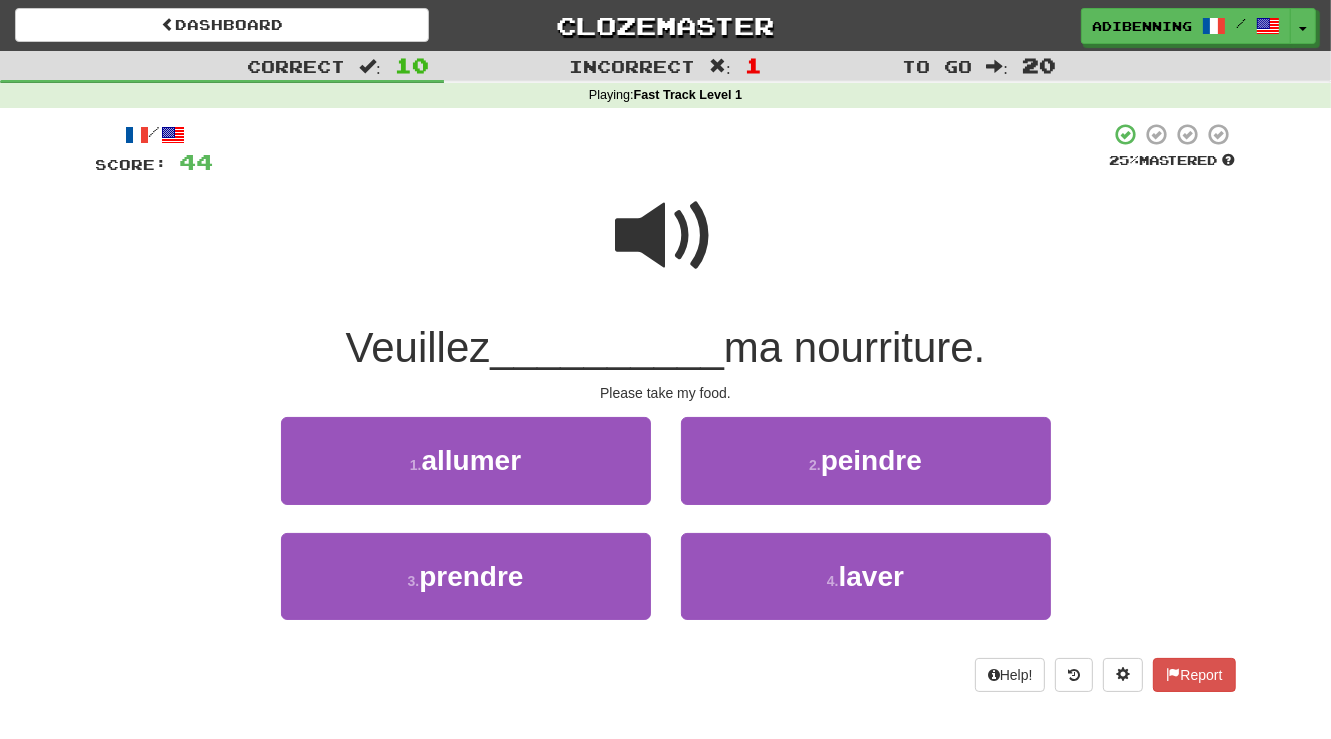 click at bounding box center [666, 236] 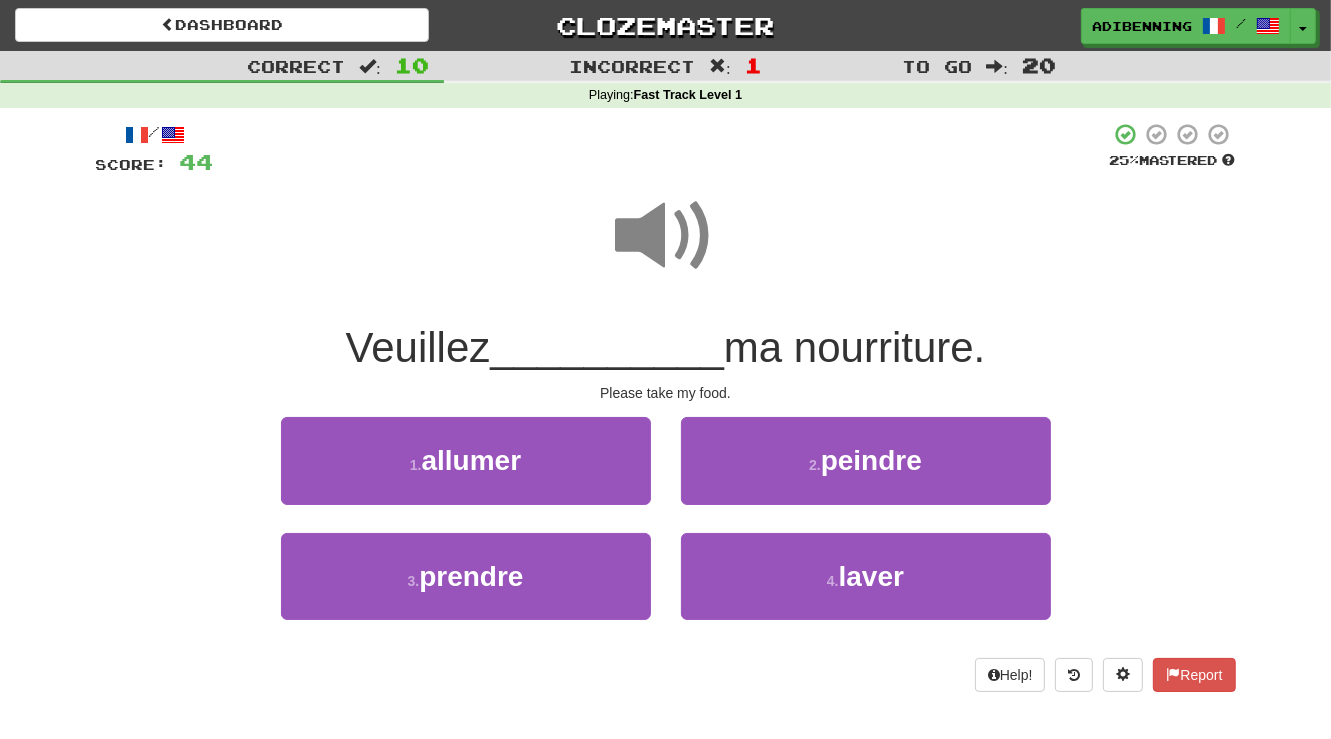 click at bounding box center [666, 236] 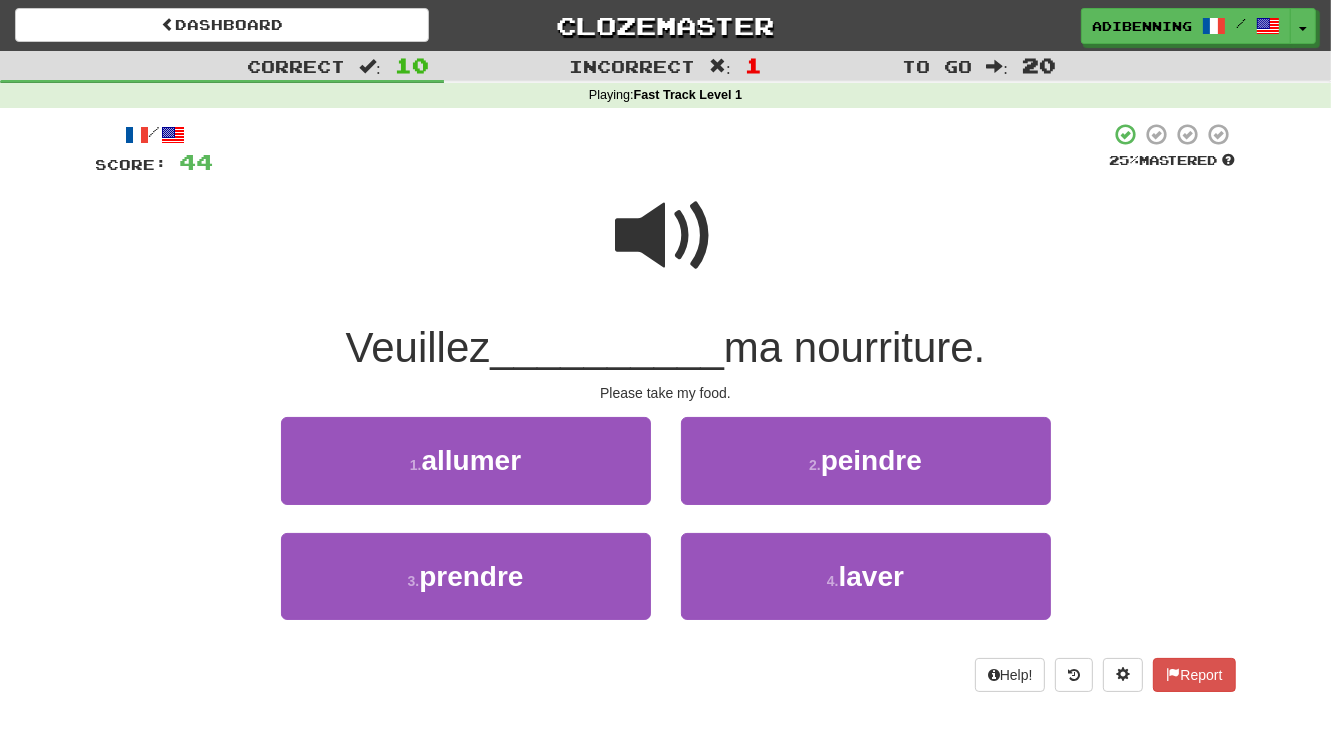 click at bounding box center [666, 236] 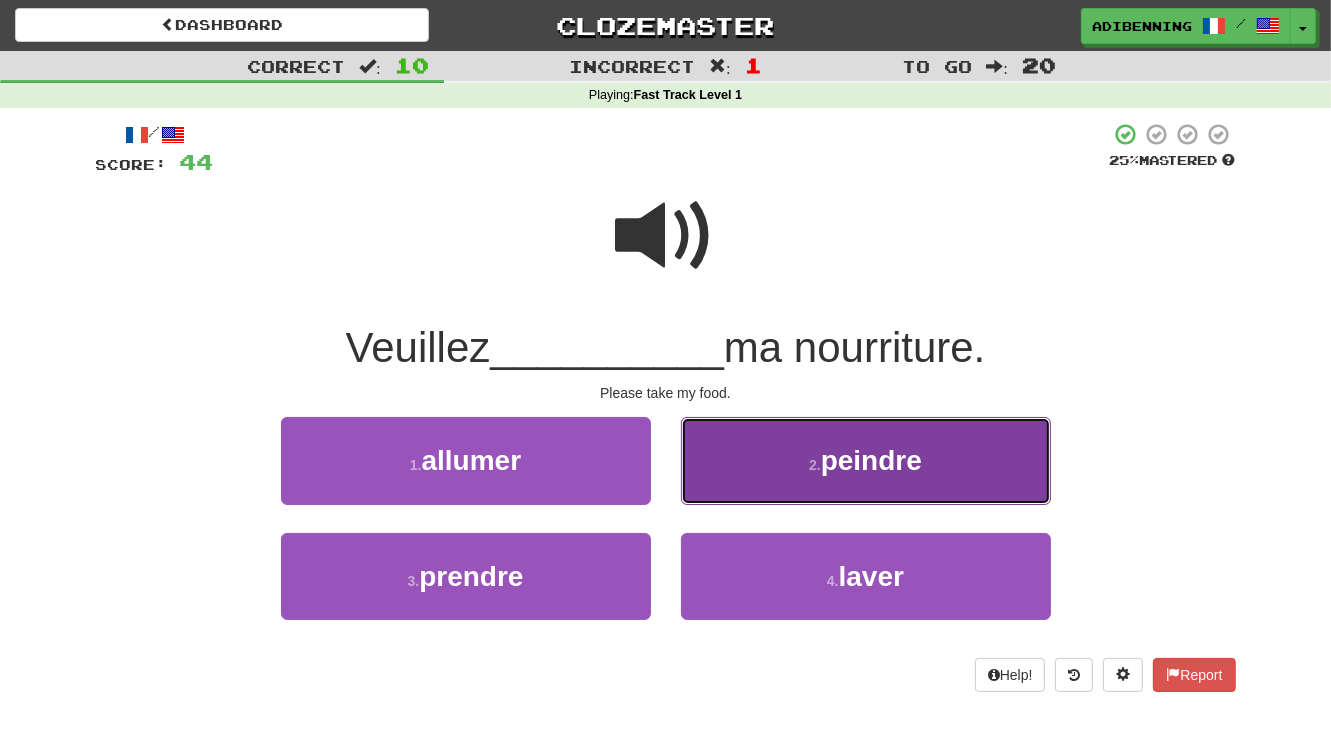click on "2 .  peindre" at bounding box center (866, 460) 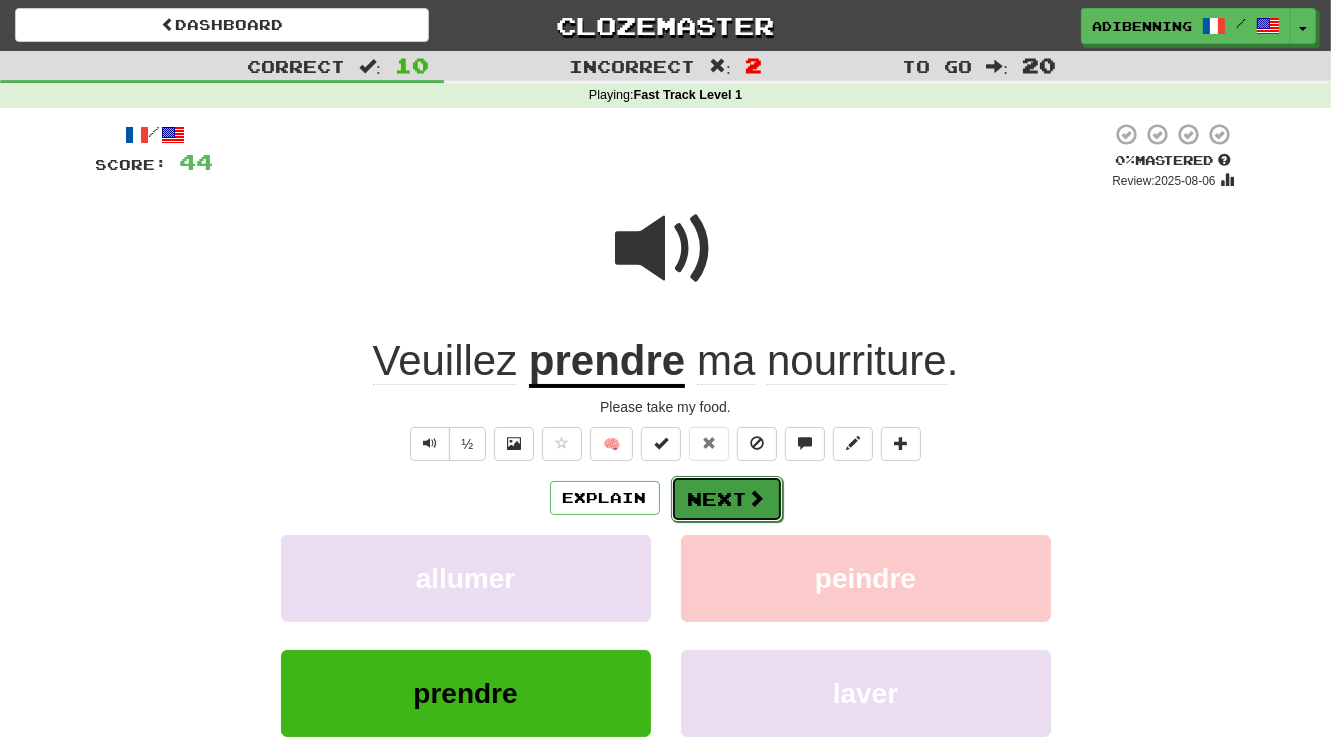 click at bounding box center [757, 498] 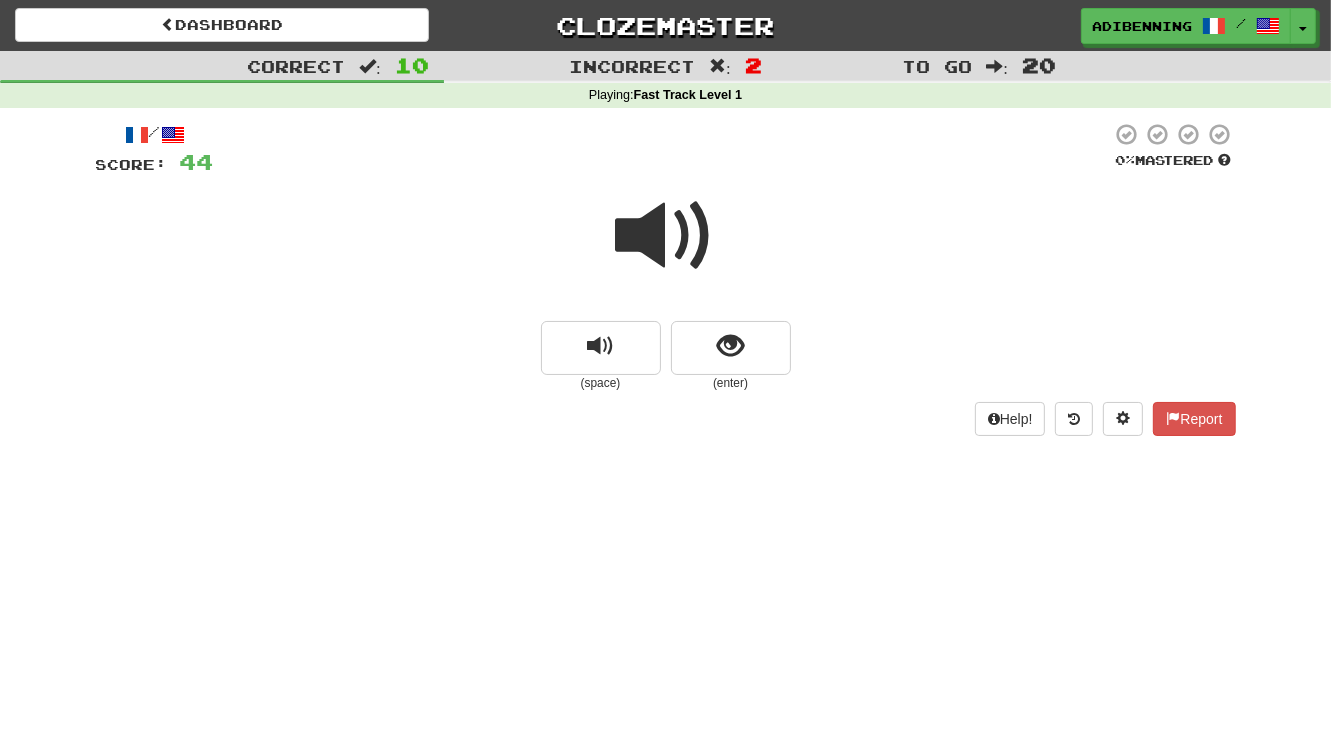 click at bounding box center (666, 236) 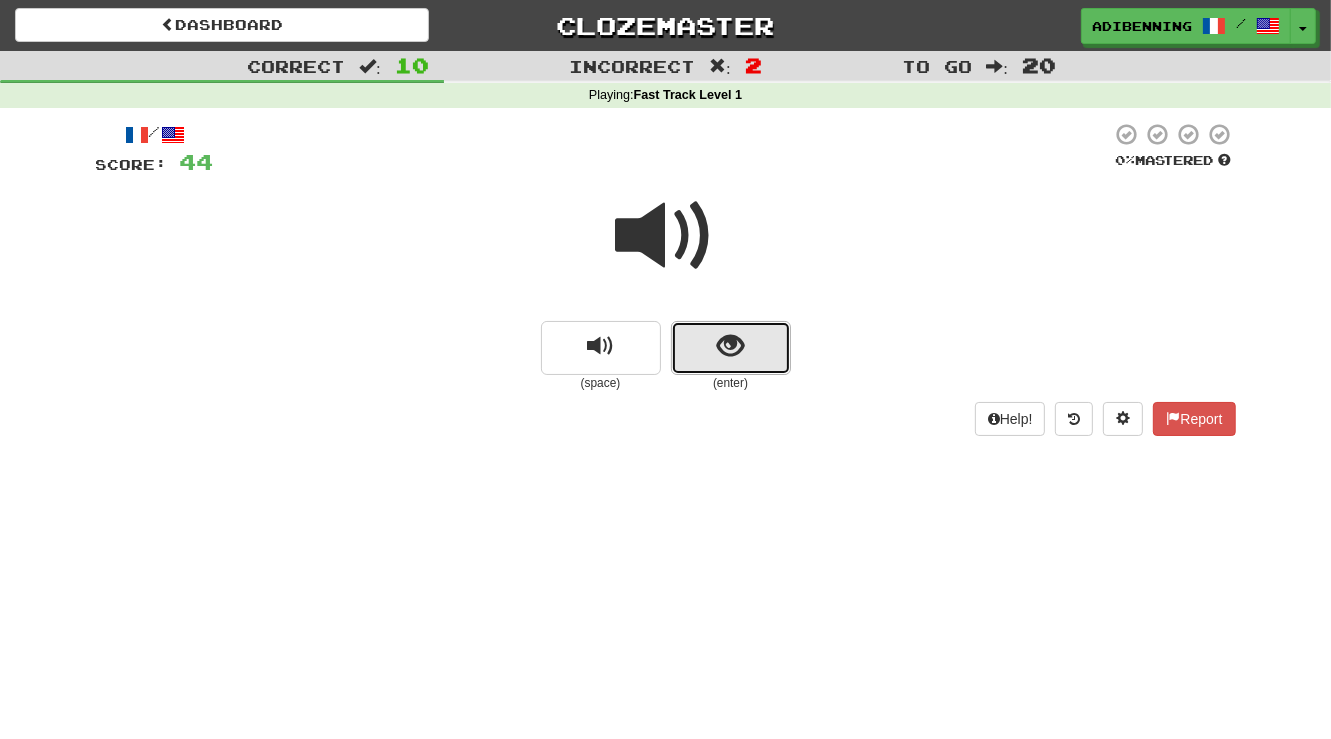click at bounding box center (730, 346) 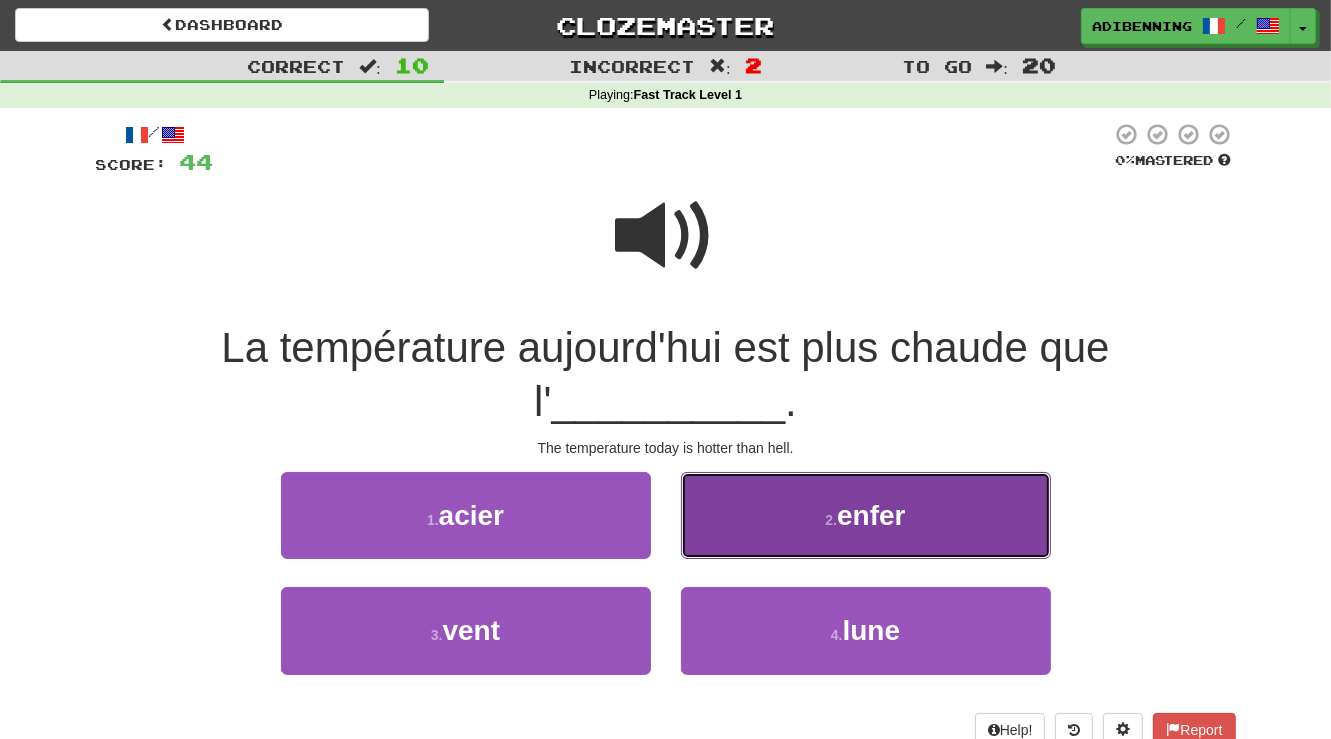 click on "enfer" at bounding box center [871, 515] 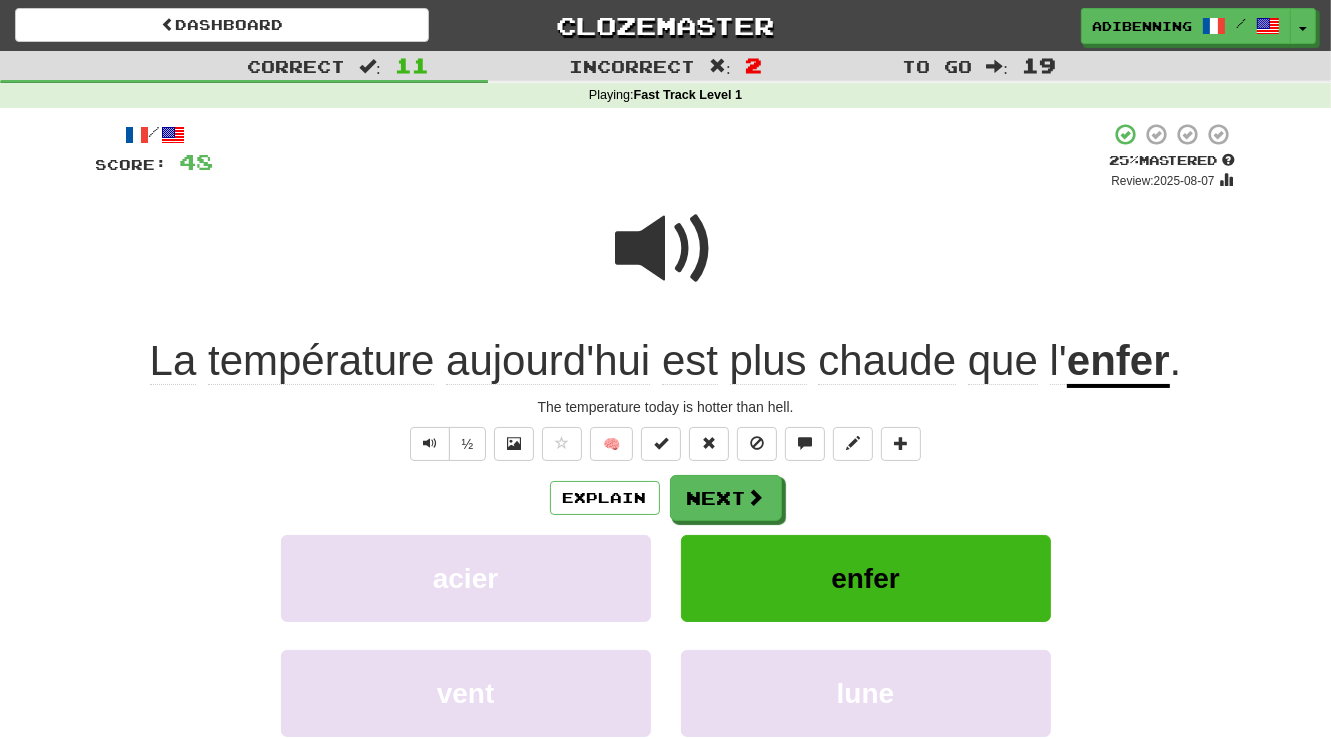 click at bounding box center [666, 249] 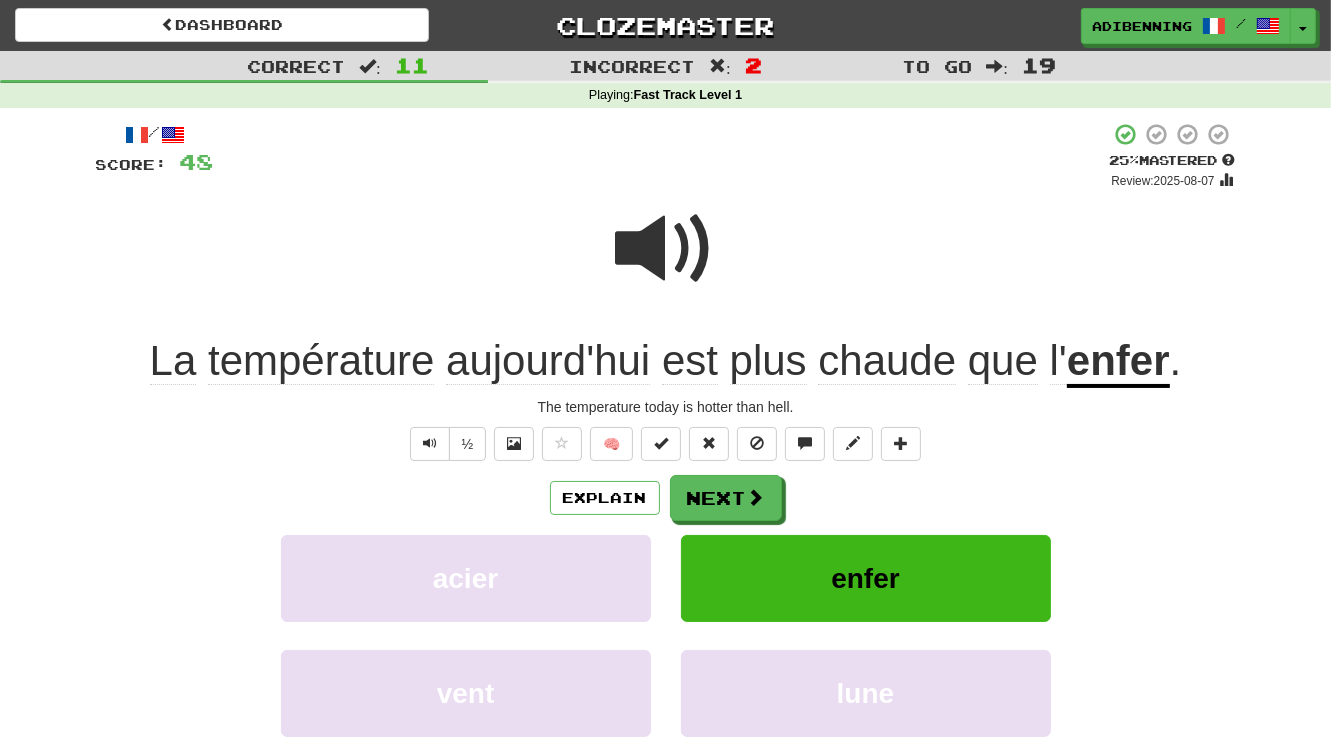 click at bounding box center [666, 249] 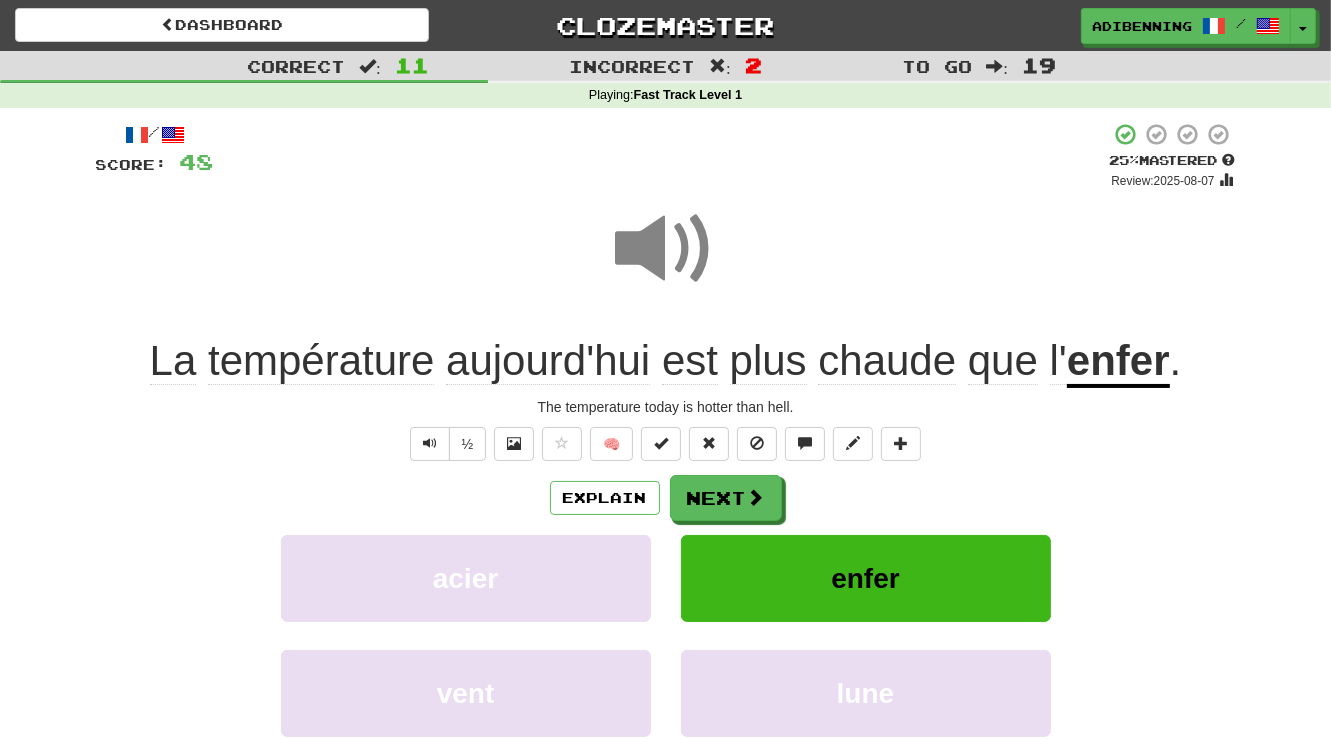click at bounding box center (666, 249) 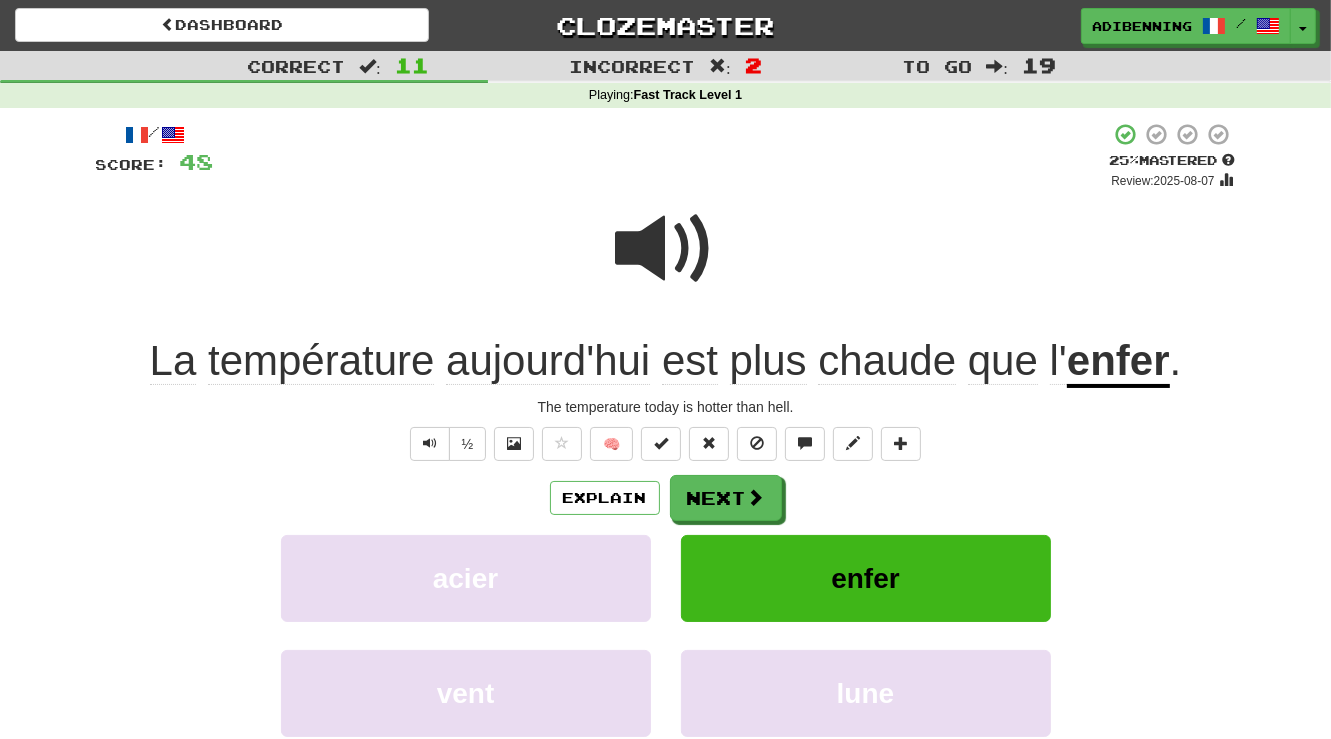 click at bounding box center (666, 249) 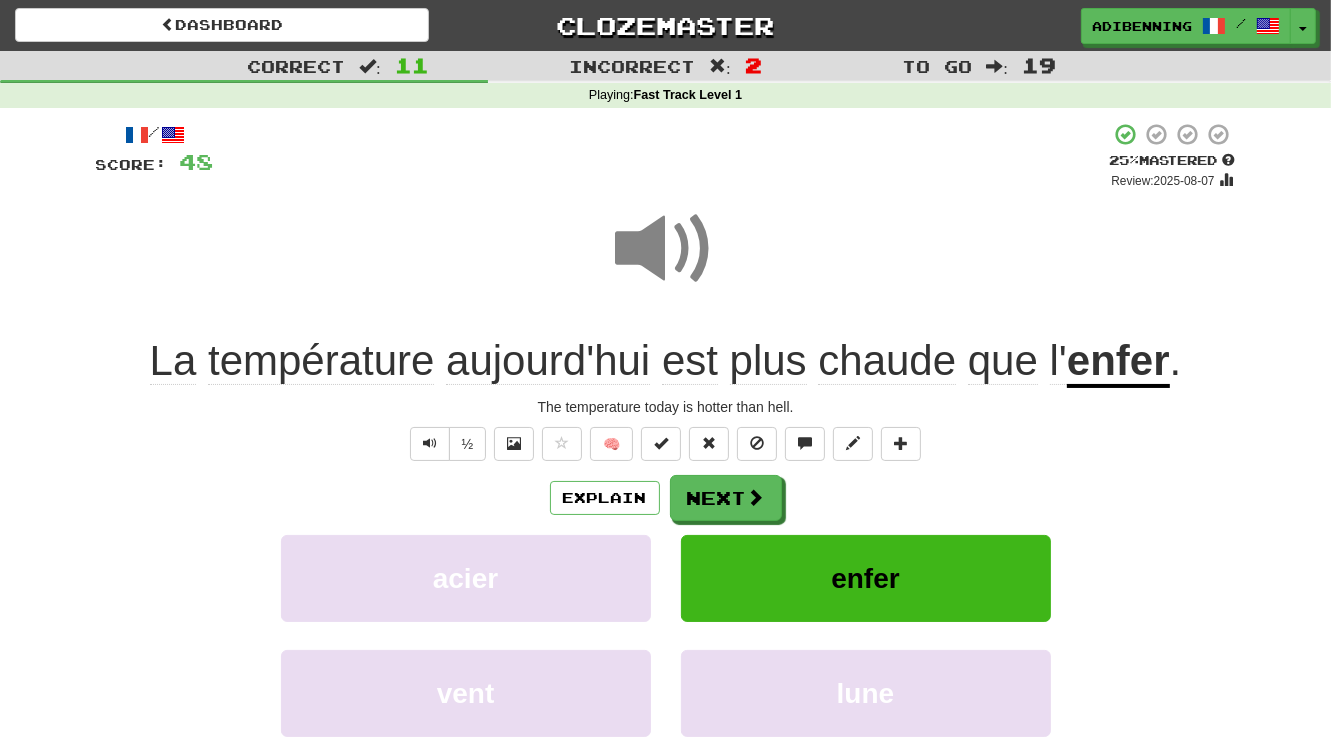 click at bounding box center [666, 249] 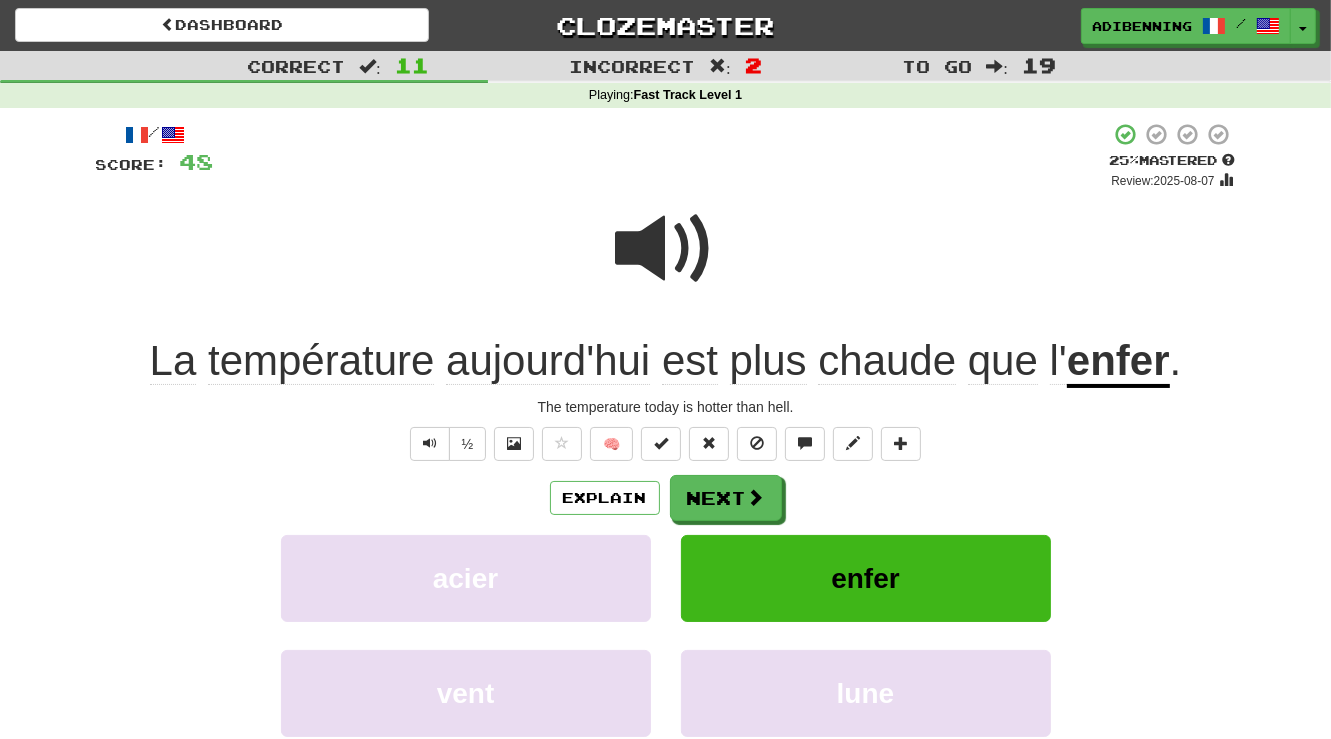 click at bounding box center [666, 249] 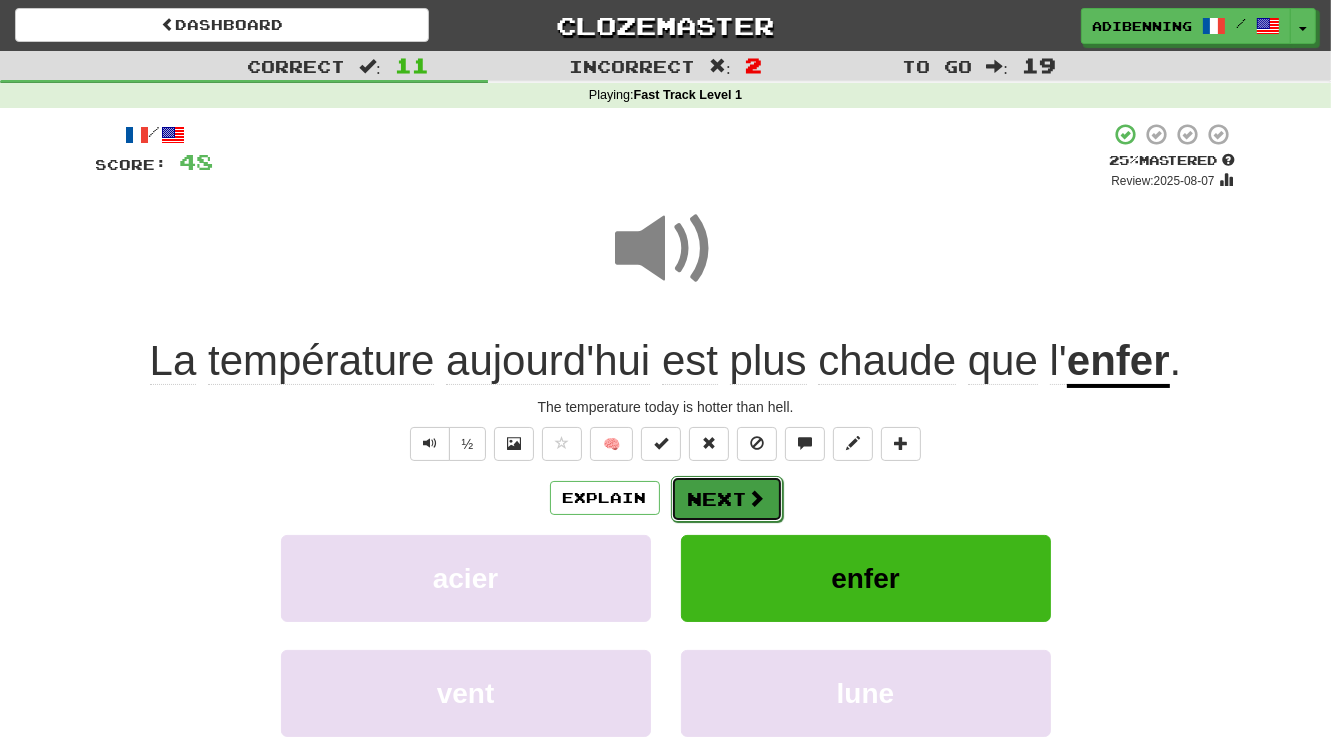 click on "Next" at bounding box center [727, 499] 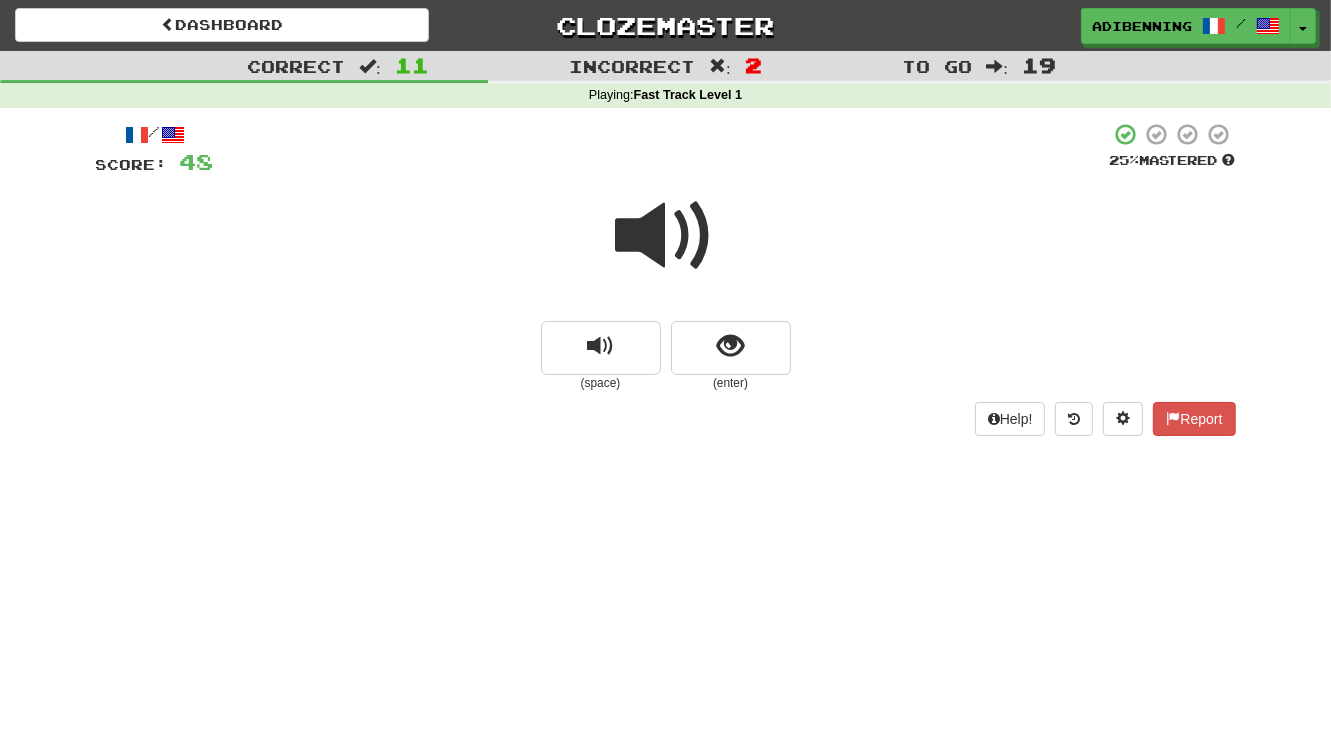 click at bounding box center (666, 236) 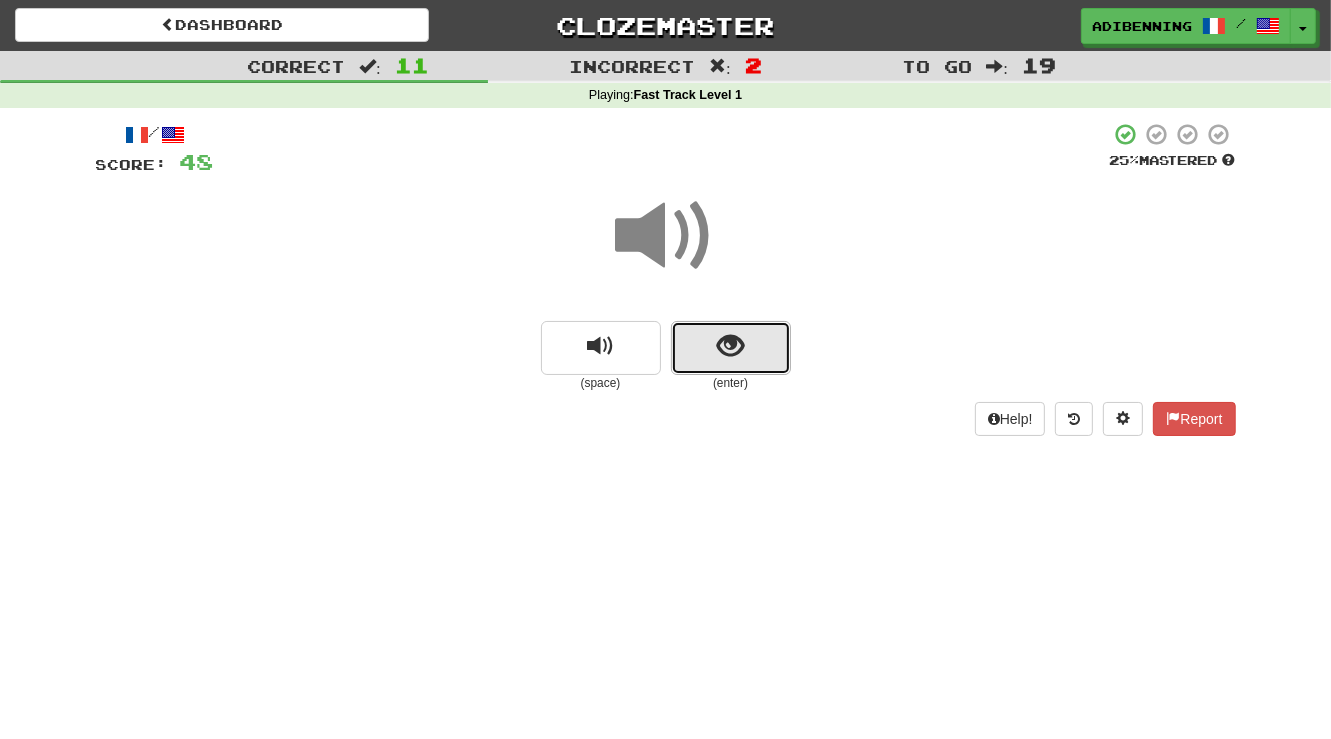 click at bounding box center (730, 346) 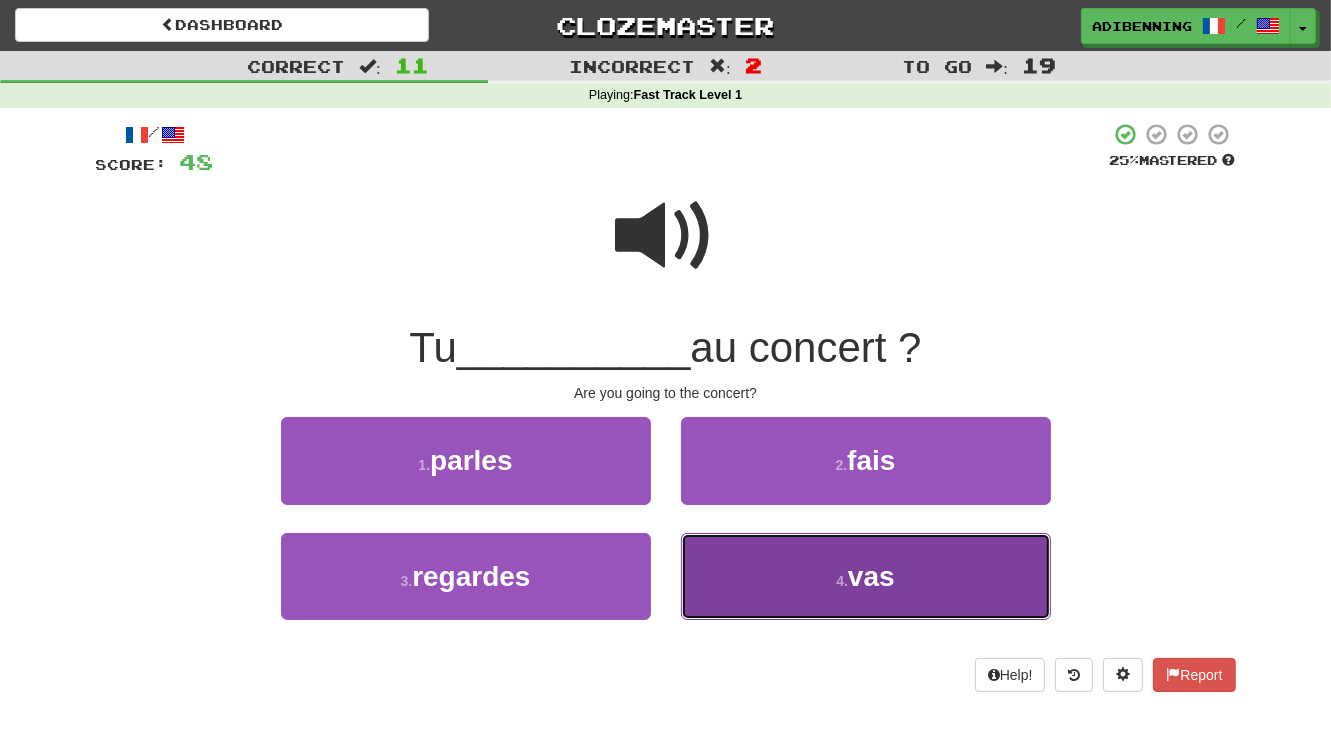 click on "4 .  vas" at bounding box center [866, 576] 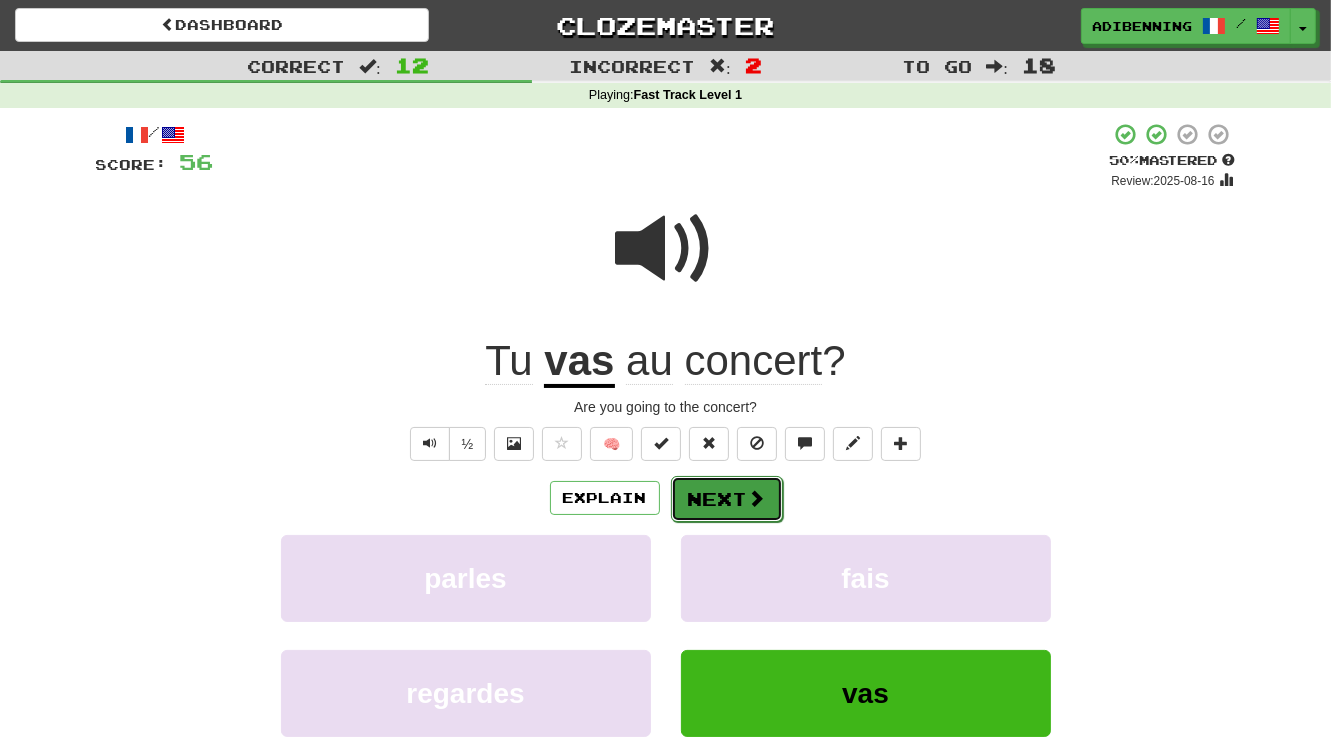 click on "Next" at bounding box center (727, 499) 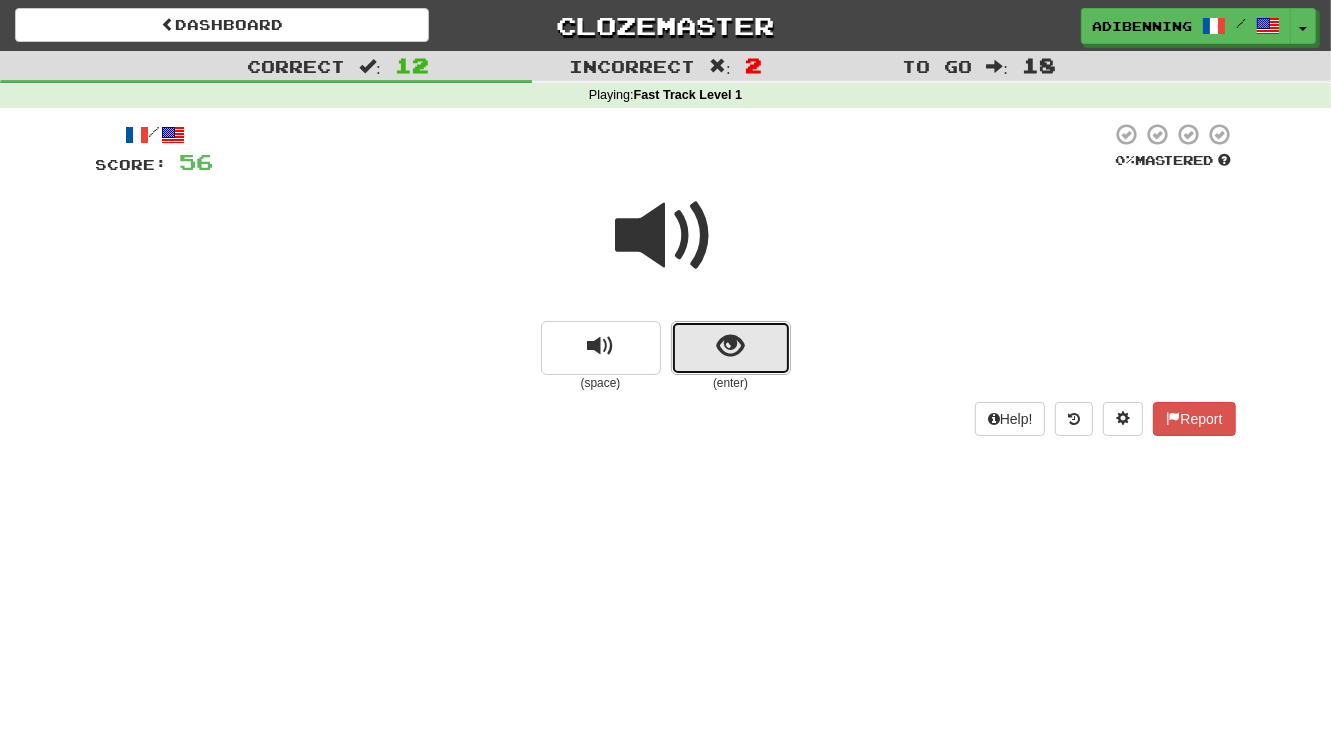 click at bounding box center (730, 346) 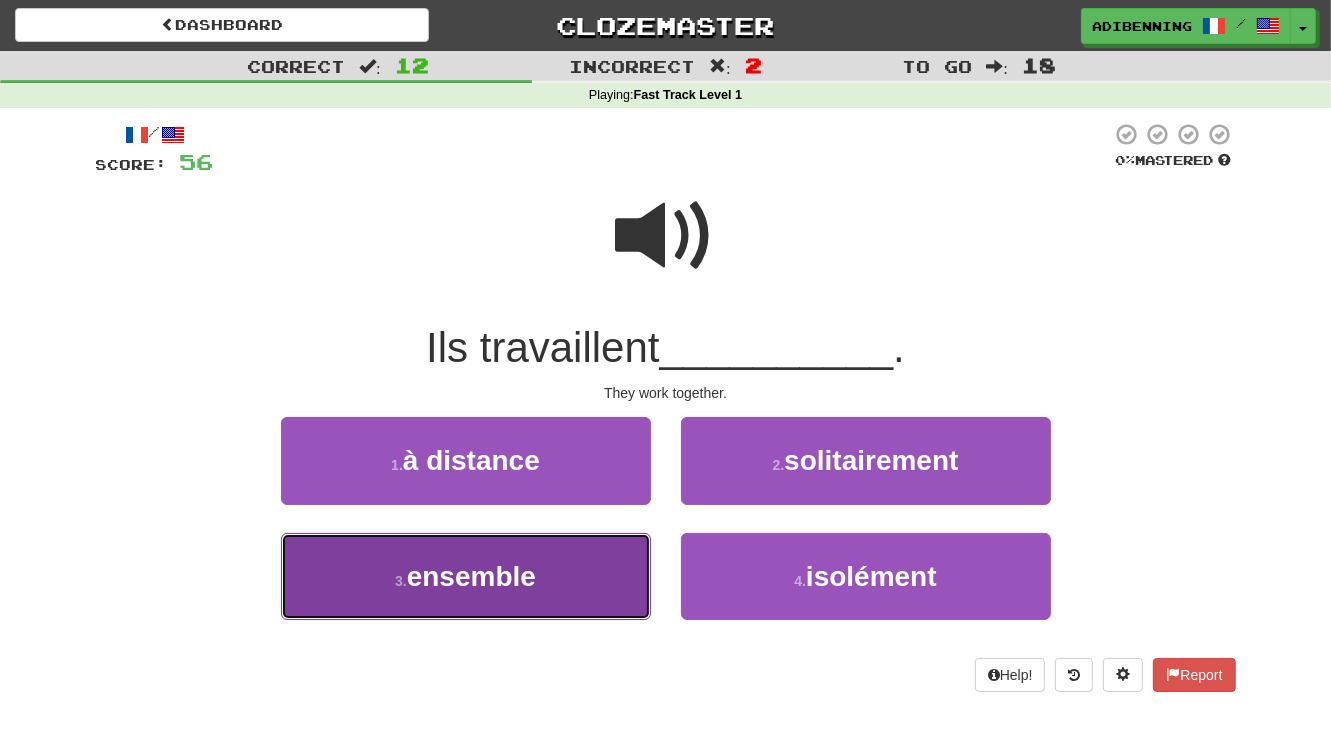 click on "ensemble" at bounding box center [471, 576] 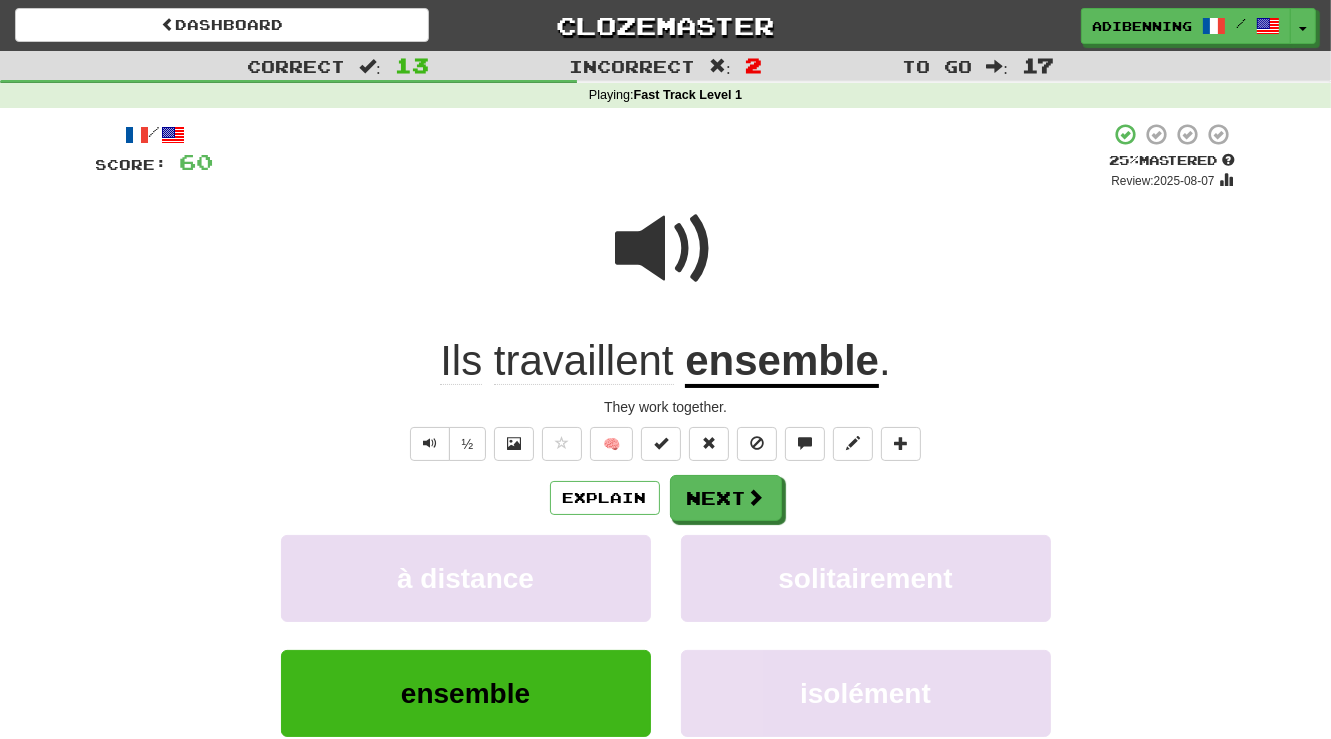 click at bounding box center (666, 249) 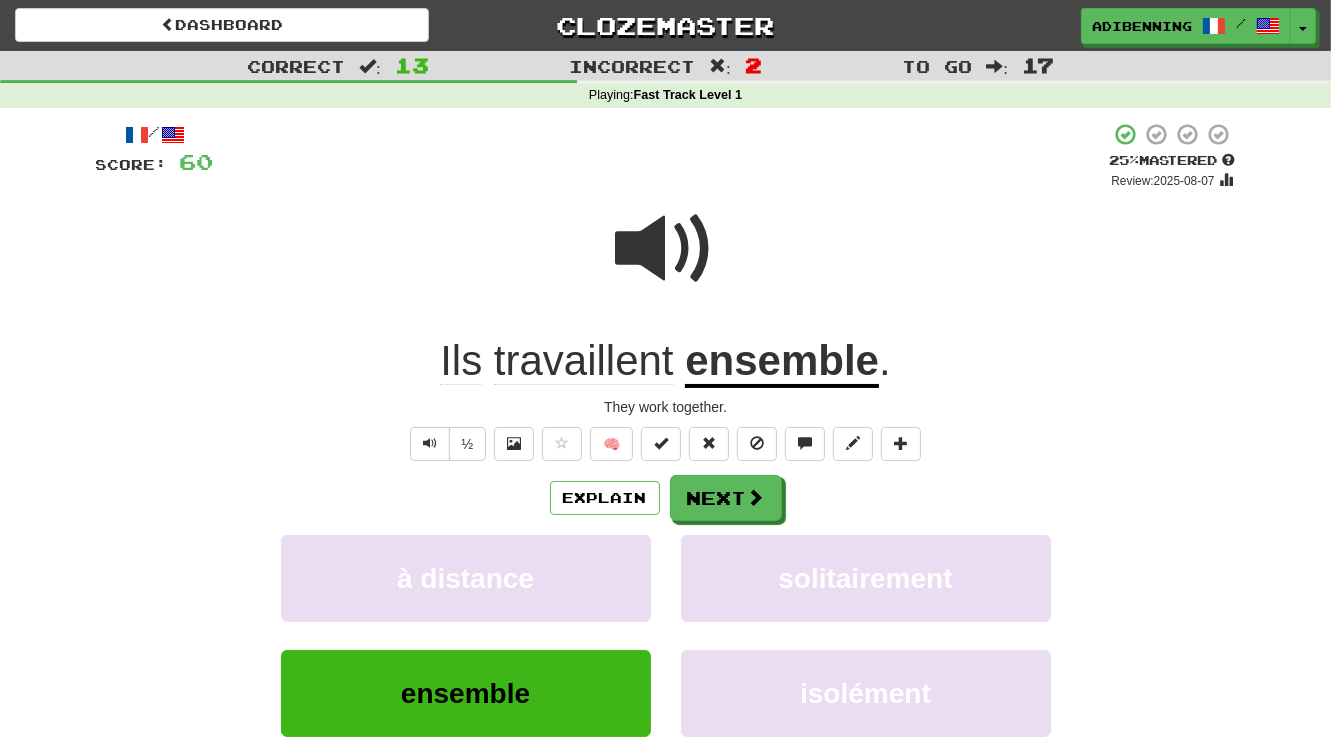 click at bounding box center (666, 249) 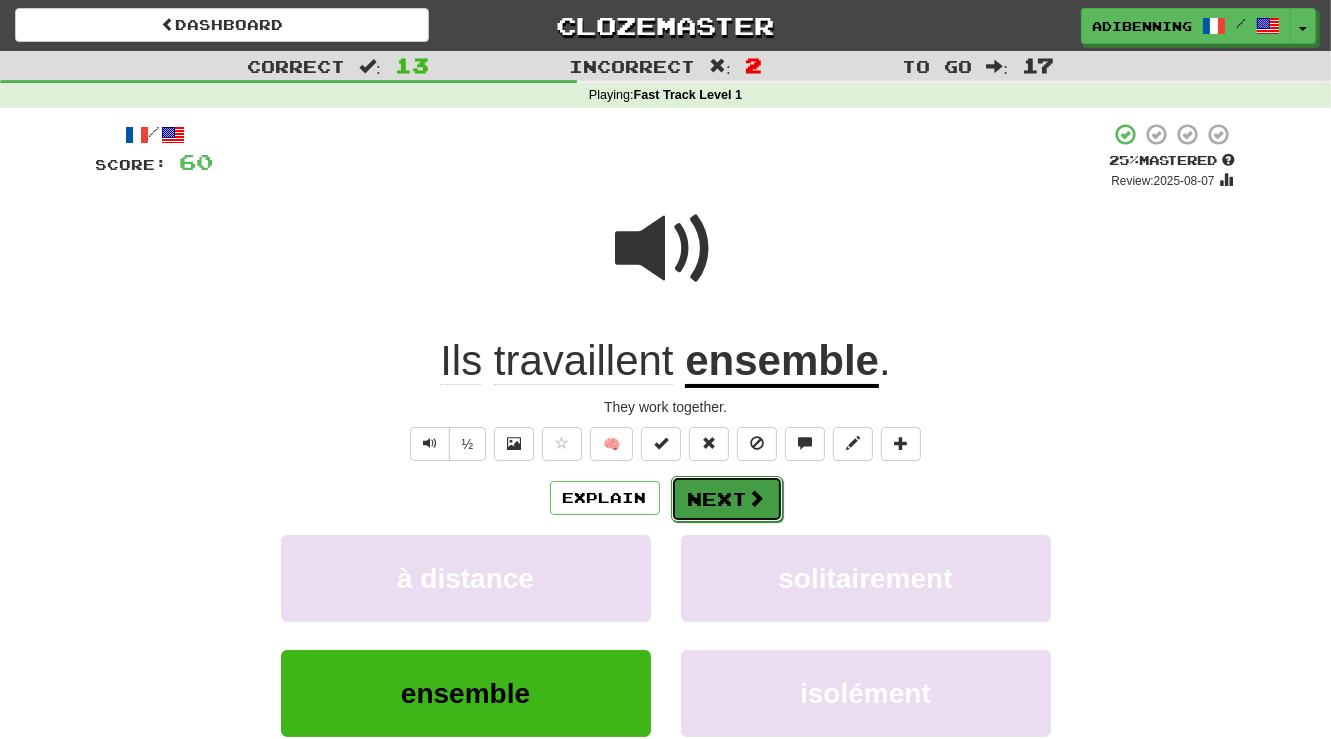 click on "Next" at bounding box center (727, 499) 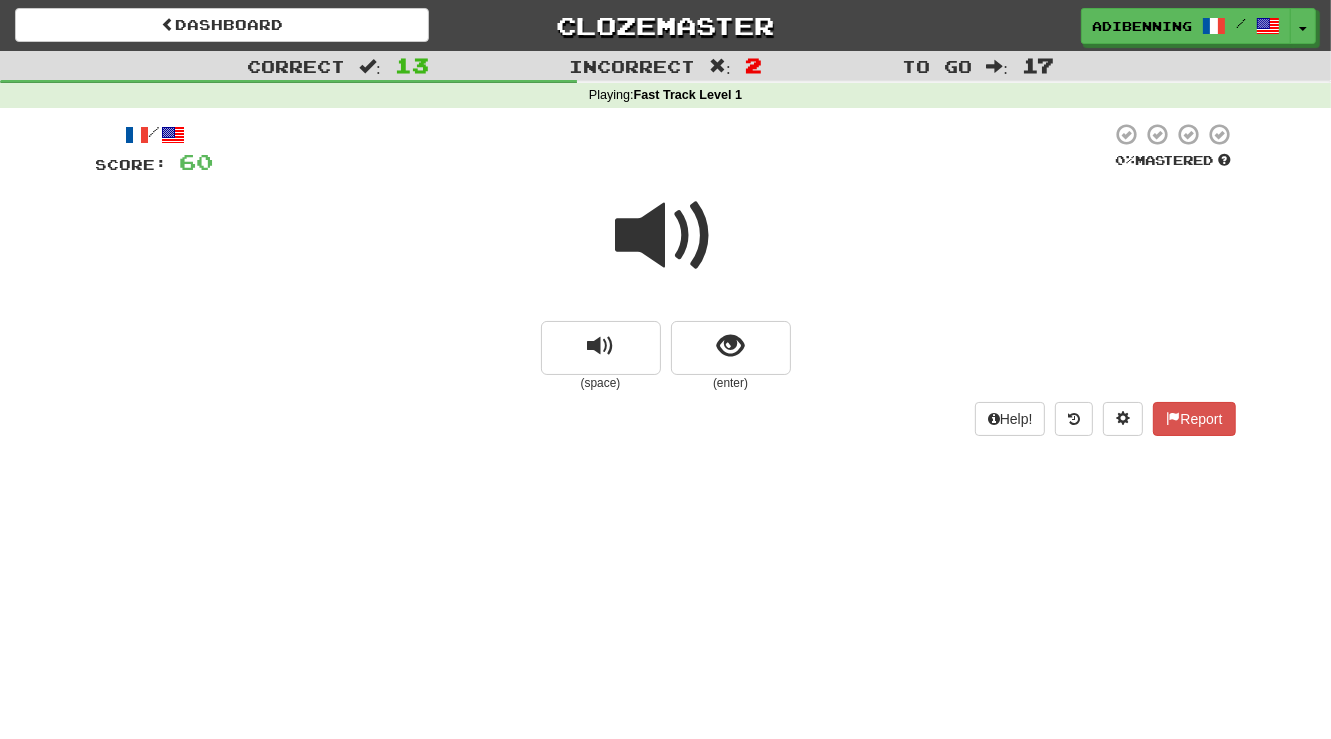 click at bounding box center (666, 236) 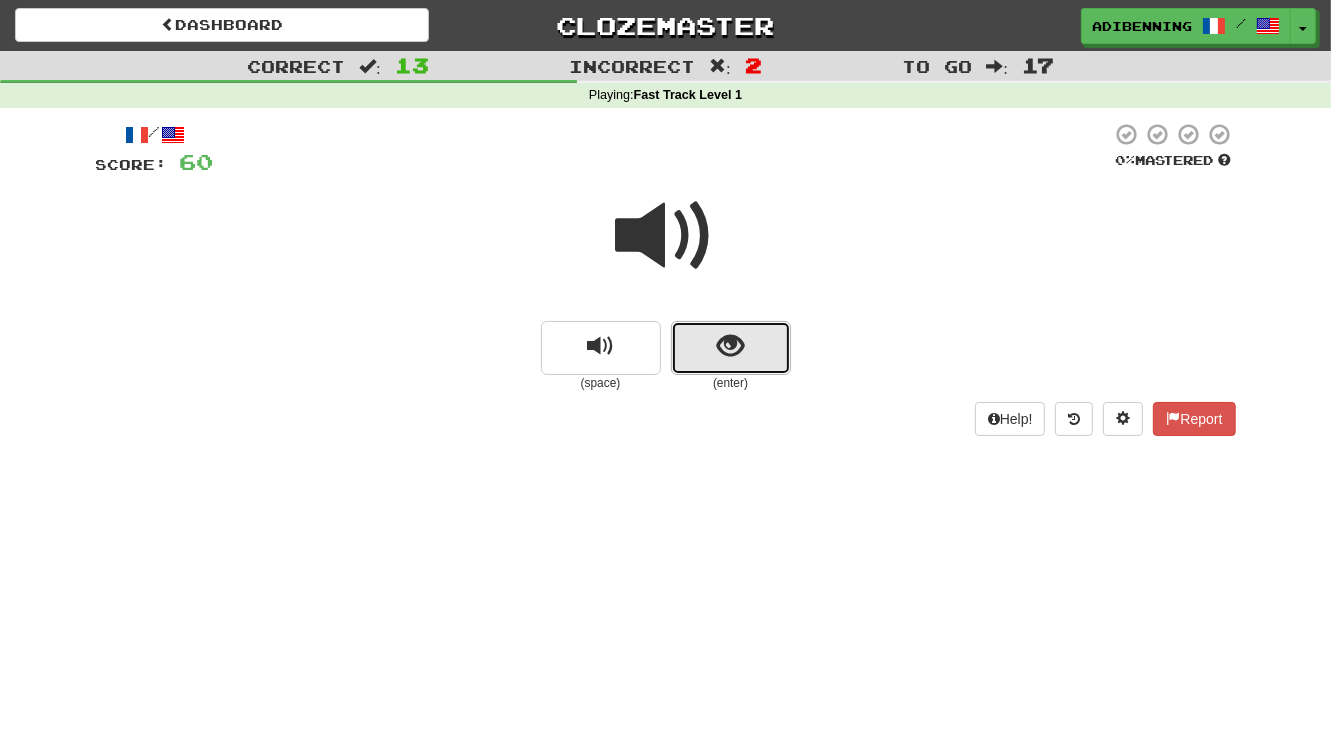 click at bounding box center [730, 346] 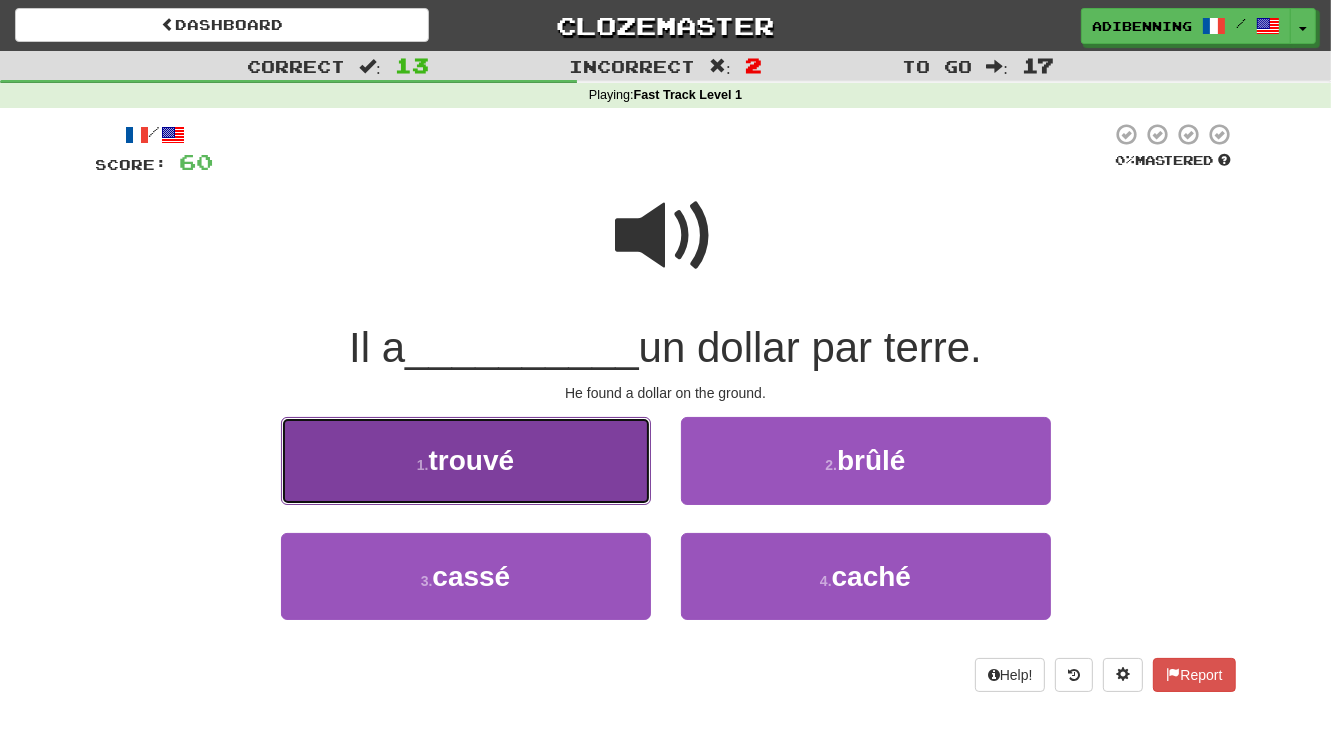 click on "1 .  trouvé" at bounding box center (466, 460) 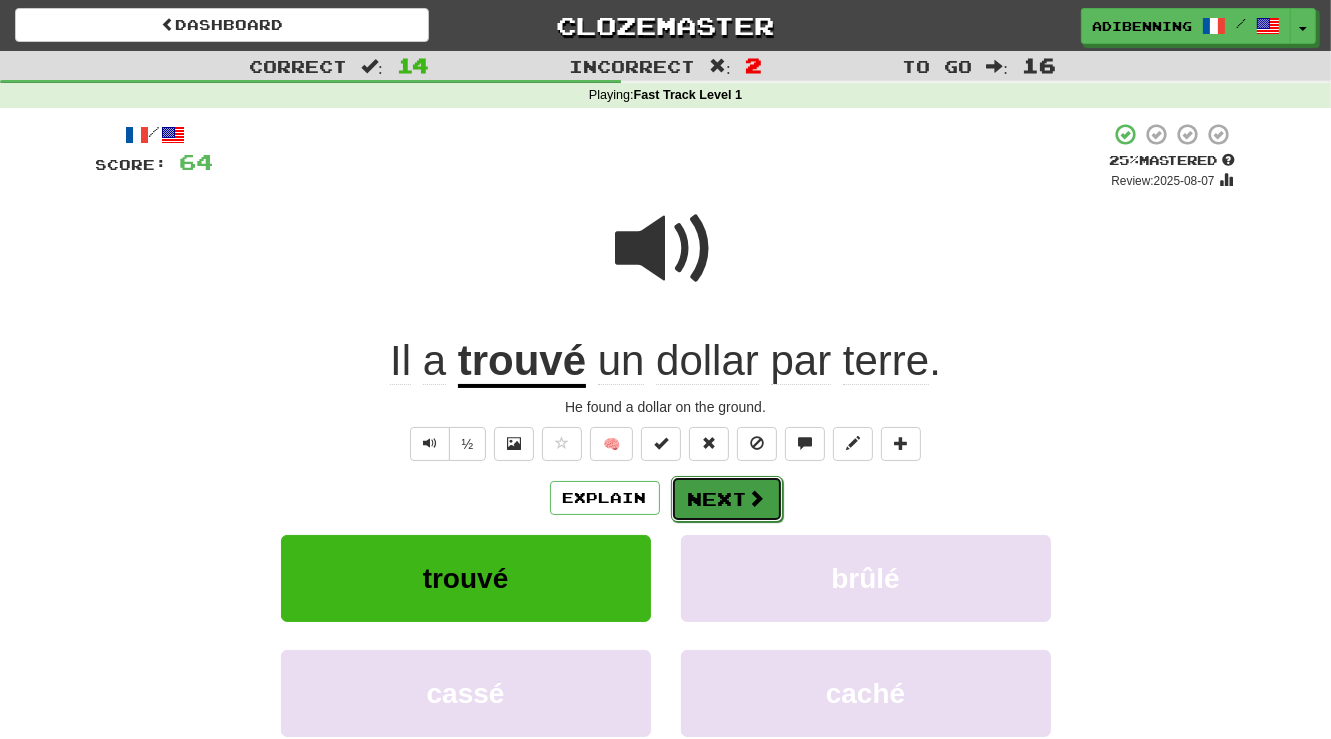 click on "Next" at bounding box center [727, 499] 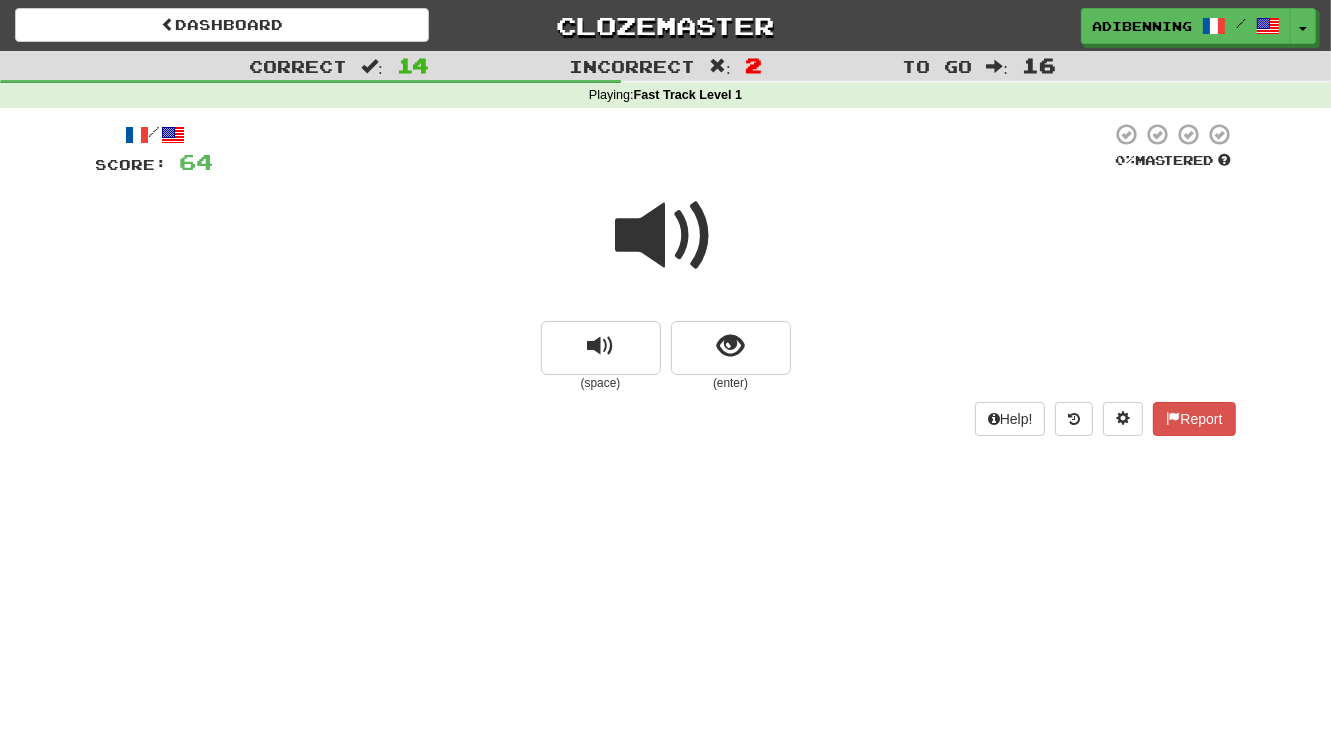 click at bounding box center [666, 236] 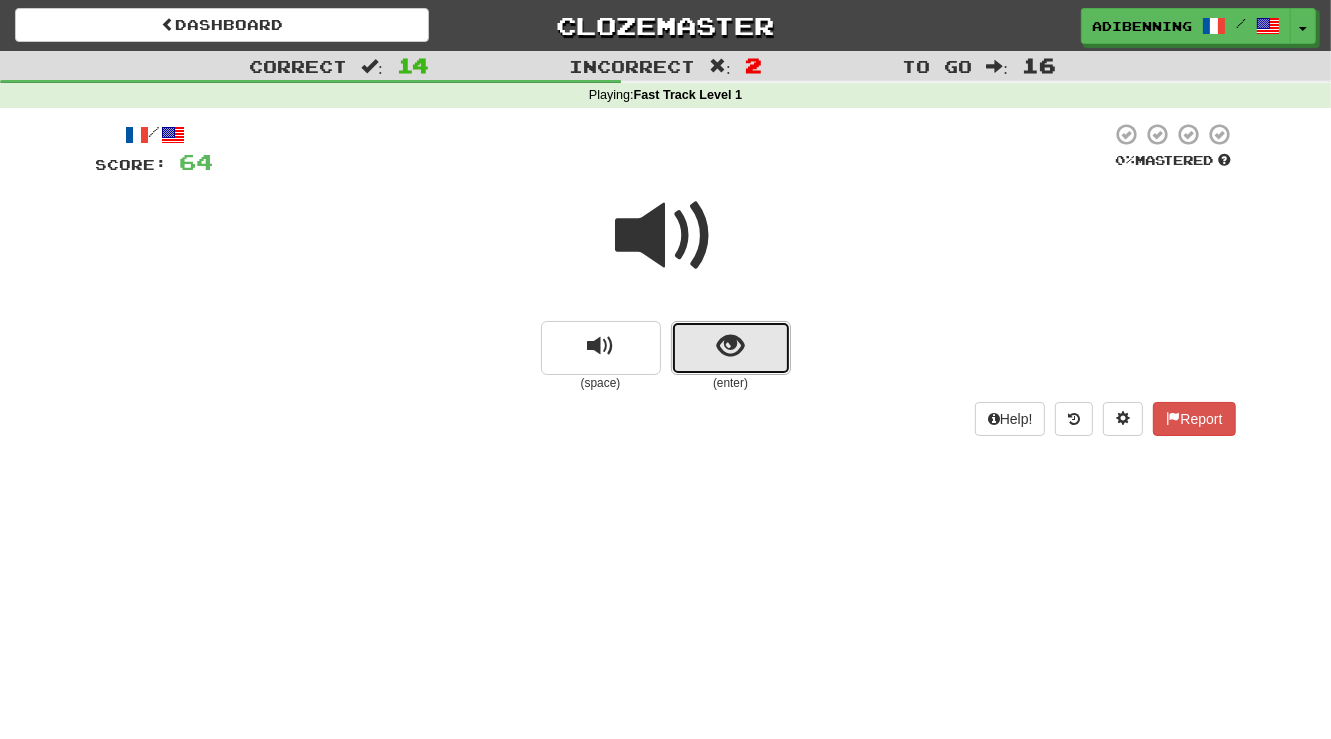click at bounding box center (730, 346) 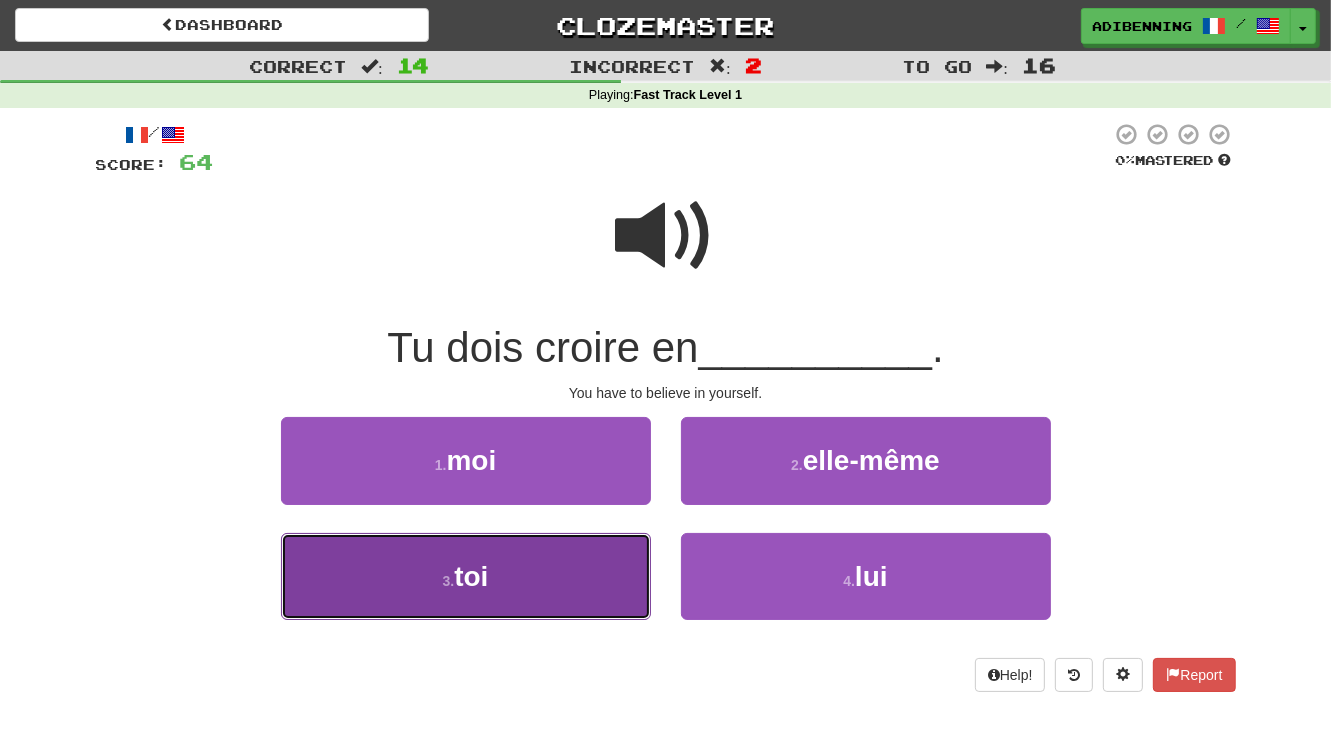 click on "3 .  toi" at bounding box center (466, 576) 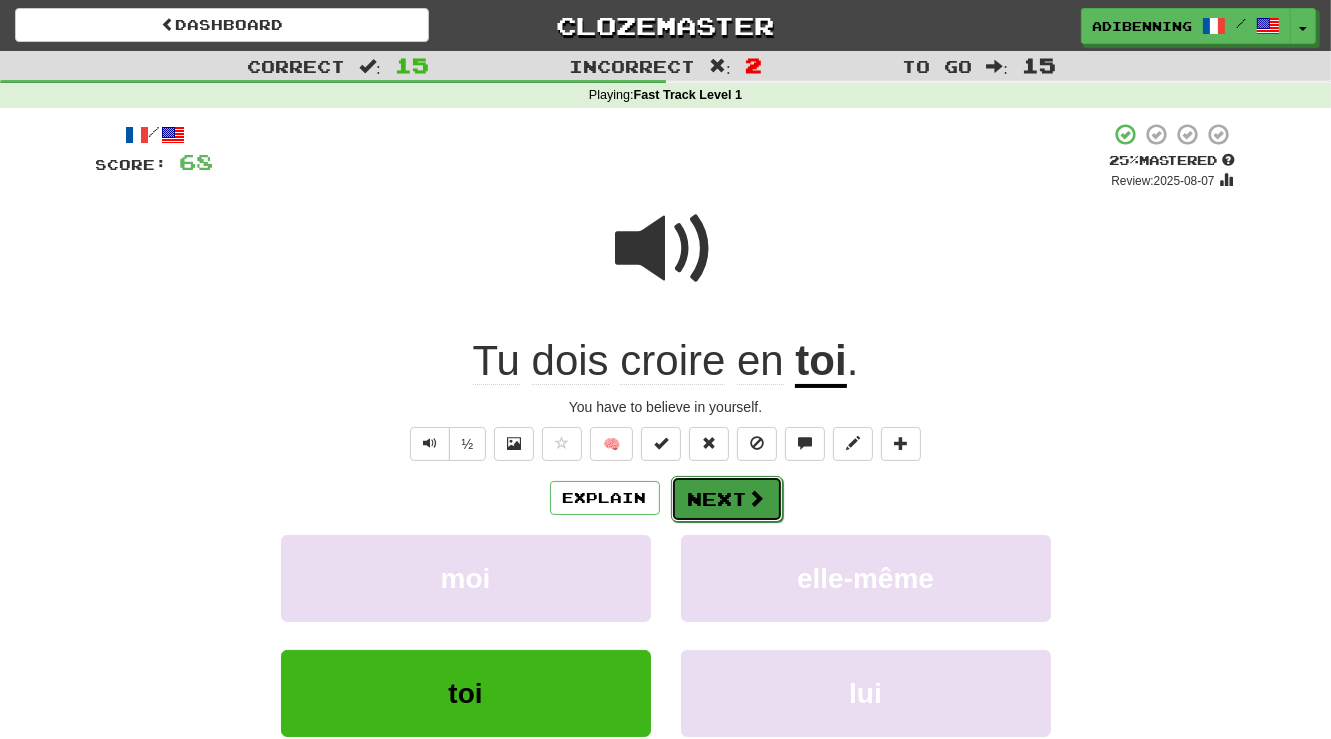 click at bounding box center (757, 498) 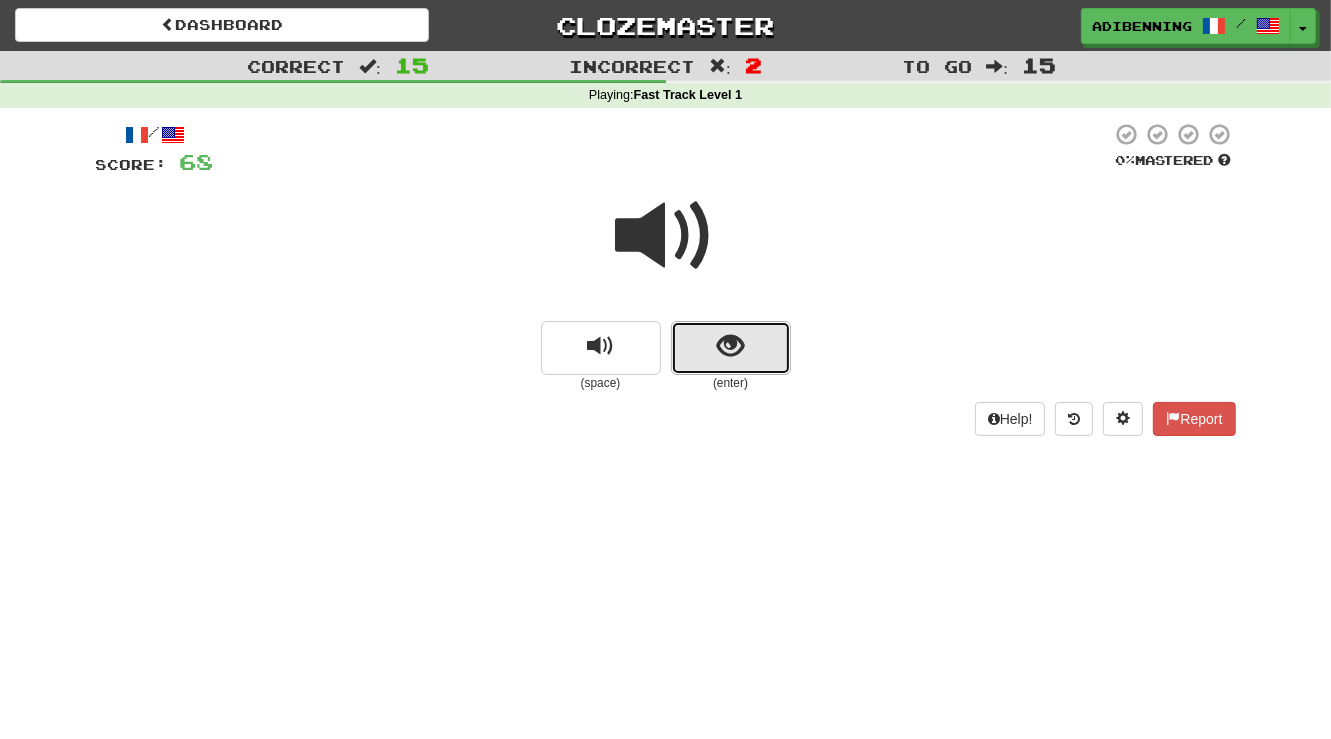 click at bounding box center [730, 346] 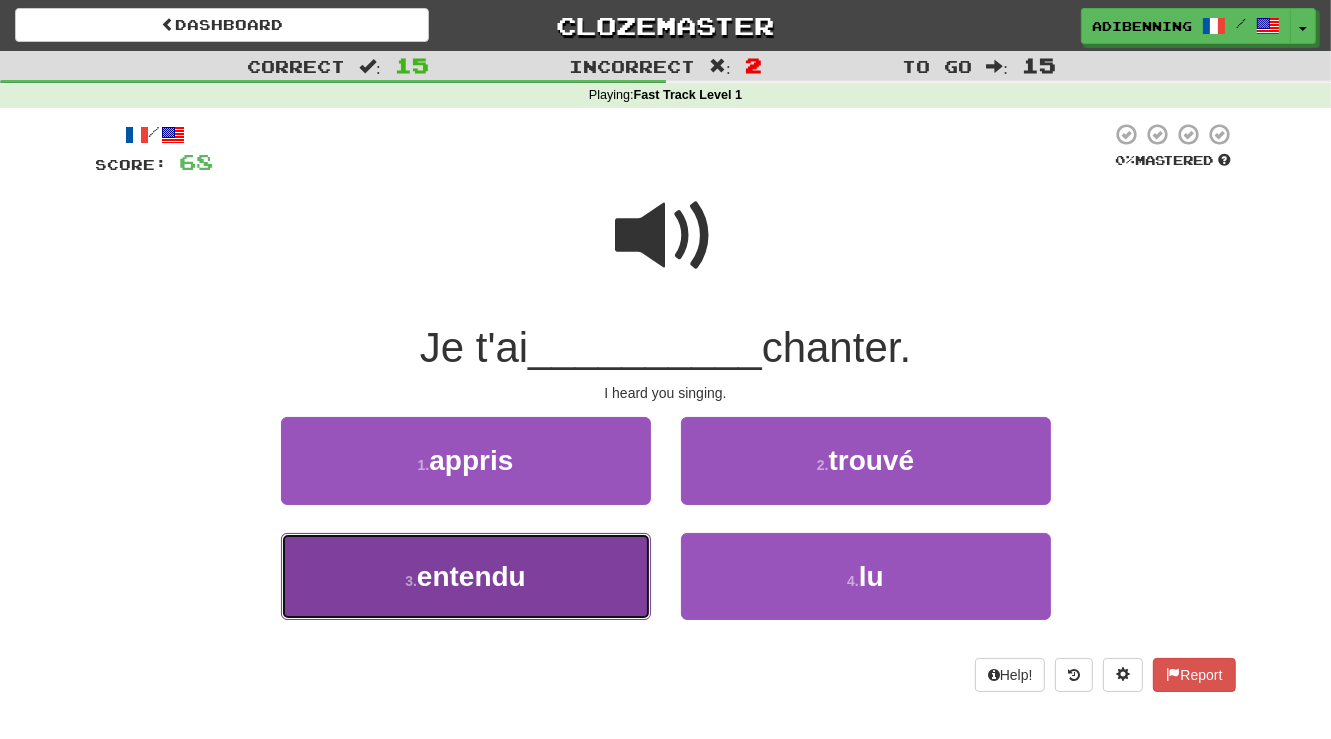 click on "entendu" at bounding box center [471, 576] 